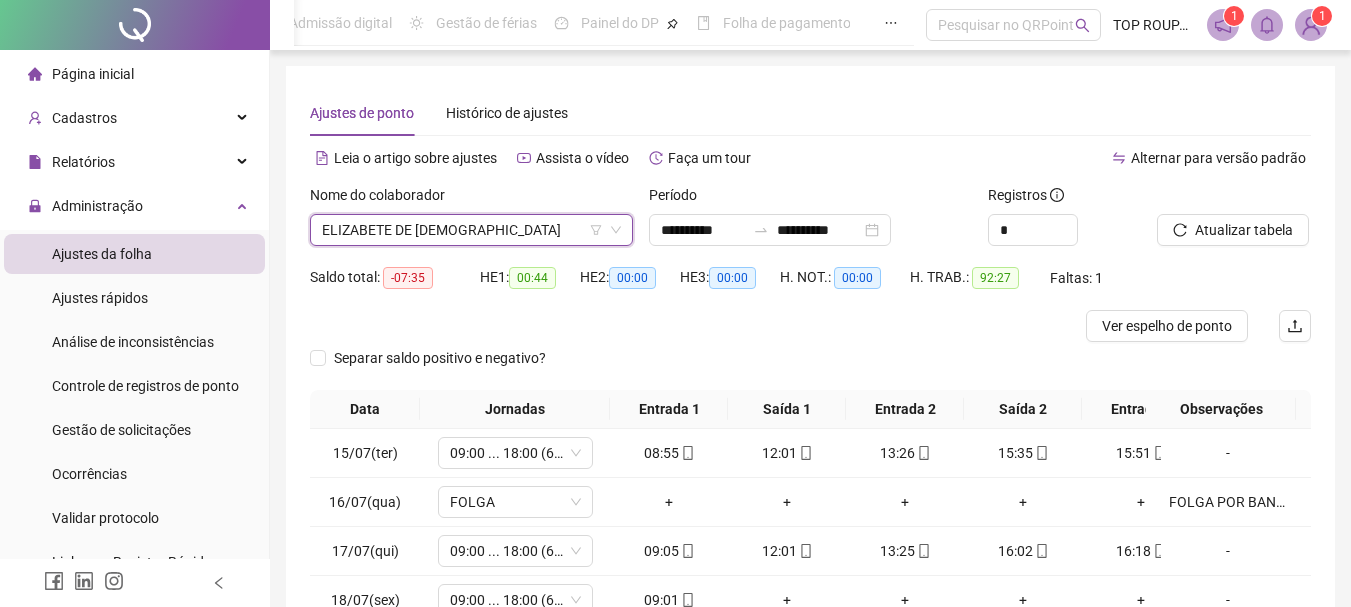 scroll, scrollTop: 199, scrollLeft: 0, axis: vertical 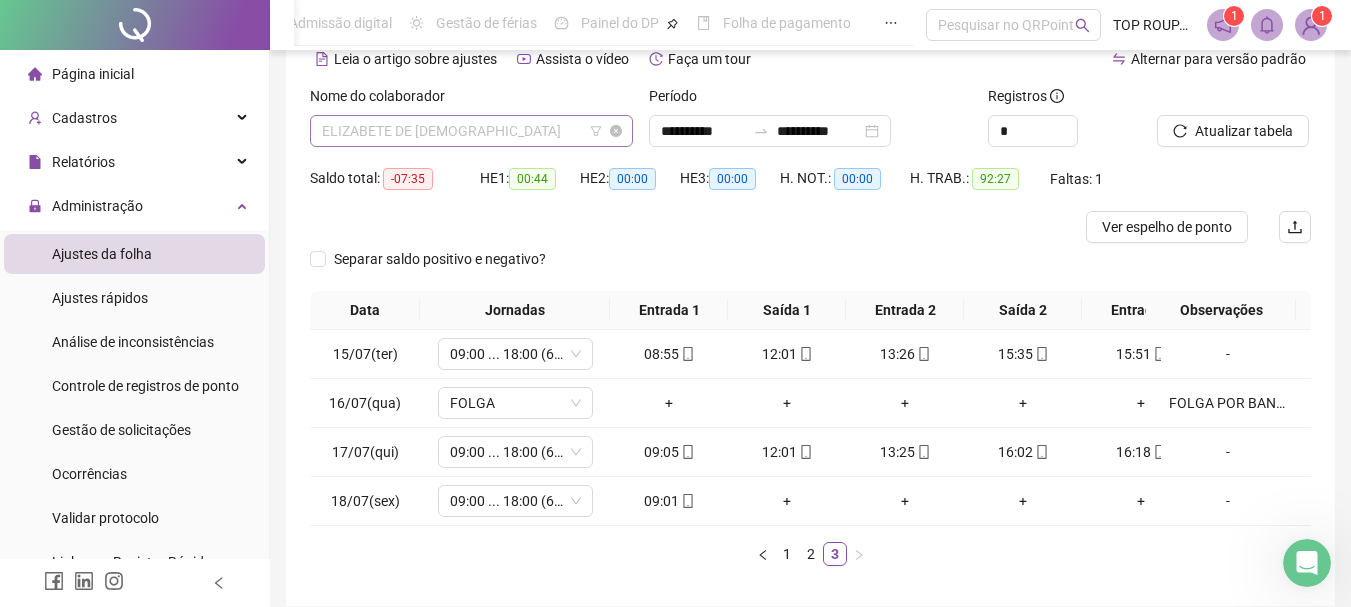 click on "ELIZABETE DE [DEMOGRAPHIC_DATA]" at bounding box center [471, 131] 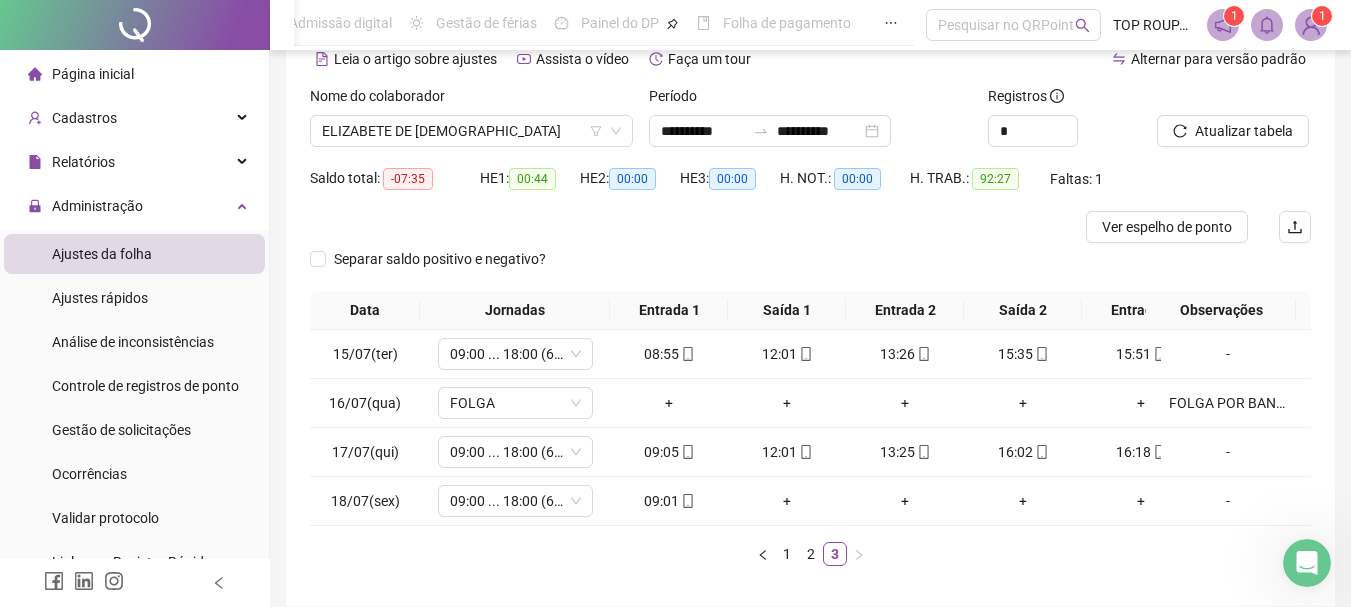 scroll, scrollTop: 0, scrollLeft: 104, axis: horizontal 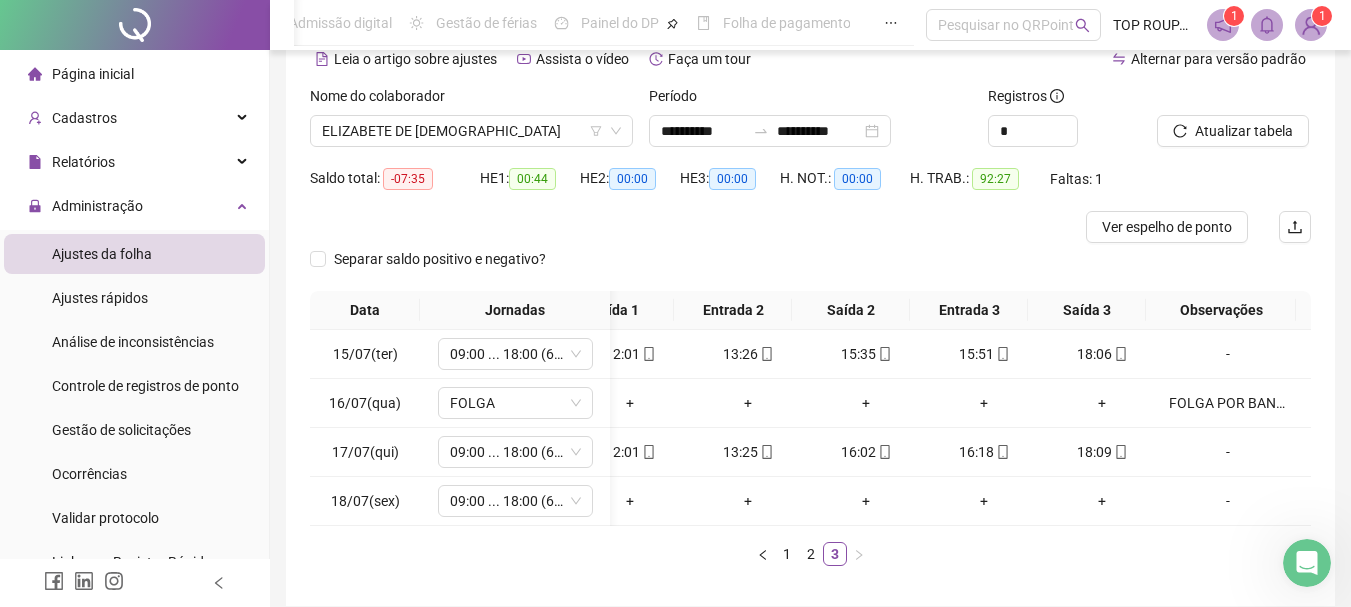 click on "Data Jornadas Entrada 1 Saída 1 Entrada 2 Saída 2 Entrada 3 Saída 3 Observações                   15/07(ter) 09:00 ... 18:00 (6 HORAS) 08:55 12:01 13:26 15:35 15:51 18:06 [DATE](qua) FOLGA + + + + + + FOLGA POR BANCO DE HORAS 17/07(qui) 09:00 ... 18:00 (6 HORAS) 09:05 12:01 13:25 16:02 16:18 18:09 [DATE](sex) 09:00 ... 18:00 (6 HORAS) 09:01 + + + + + - 1 2 3" at bounding box center (810, 428) 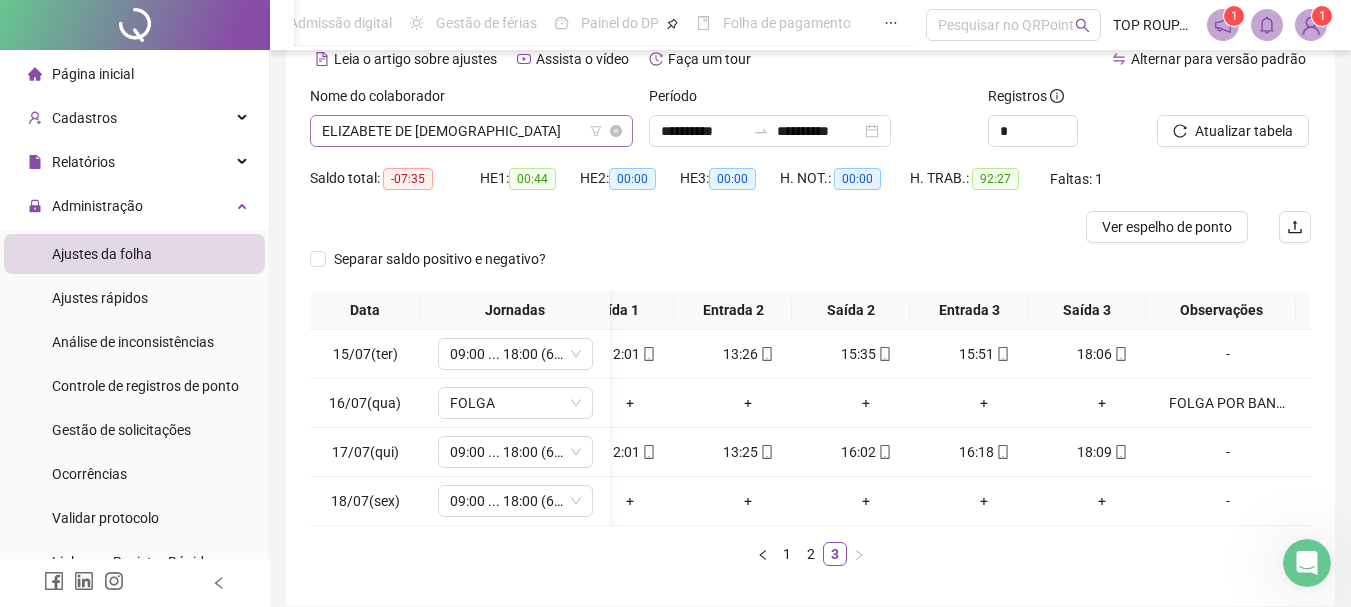 click on "ELIZABETE DE [DEMOGRAPHIC_DATA]" at bounding box center [471, 131] 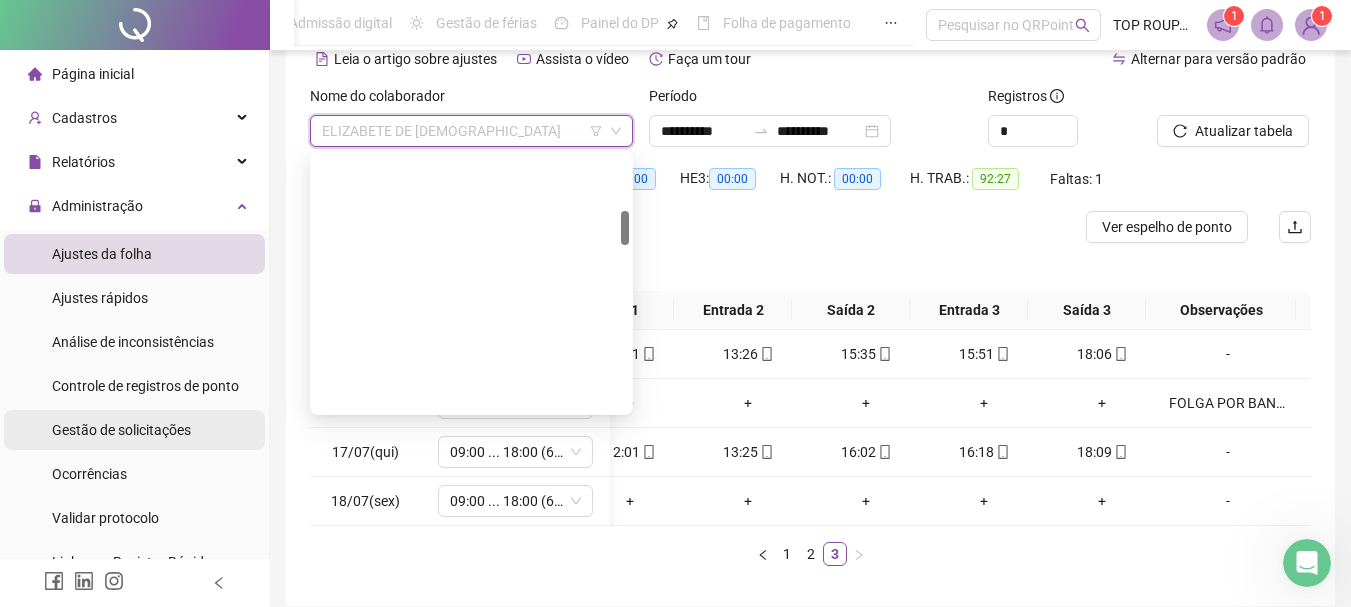 click on "Gestão de solicitações" at bounding box center [121, 430] 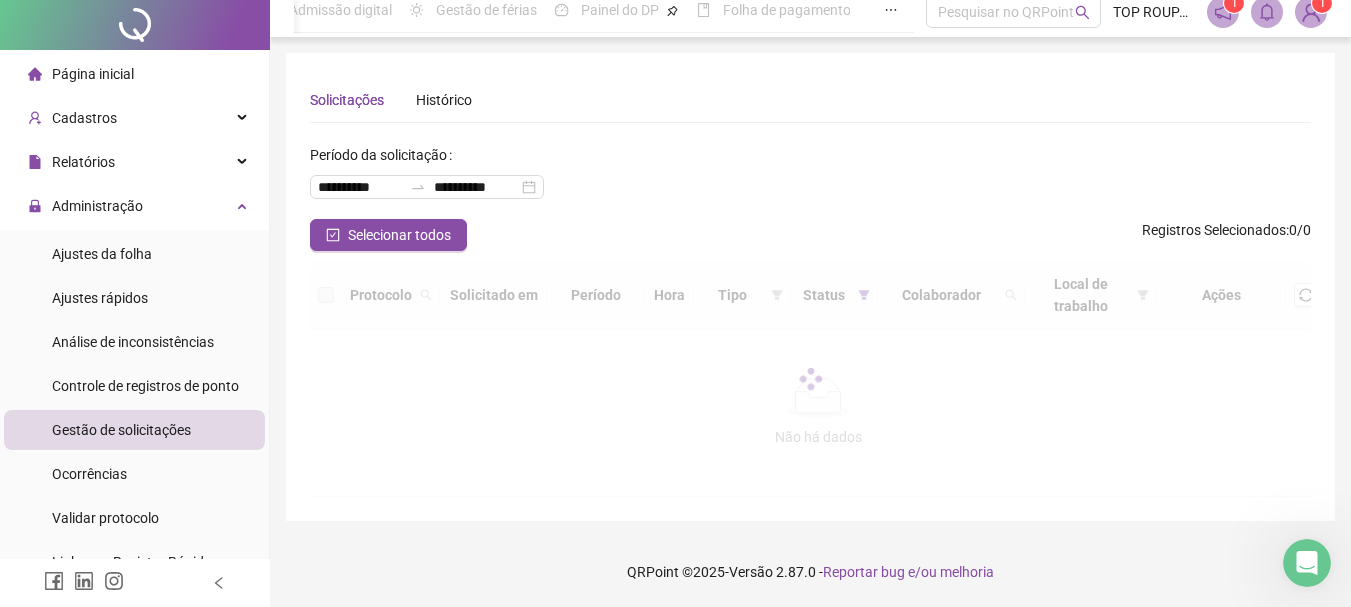scroll, scrollTop: 0, scrollLeft: 0, axis: both 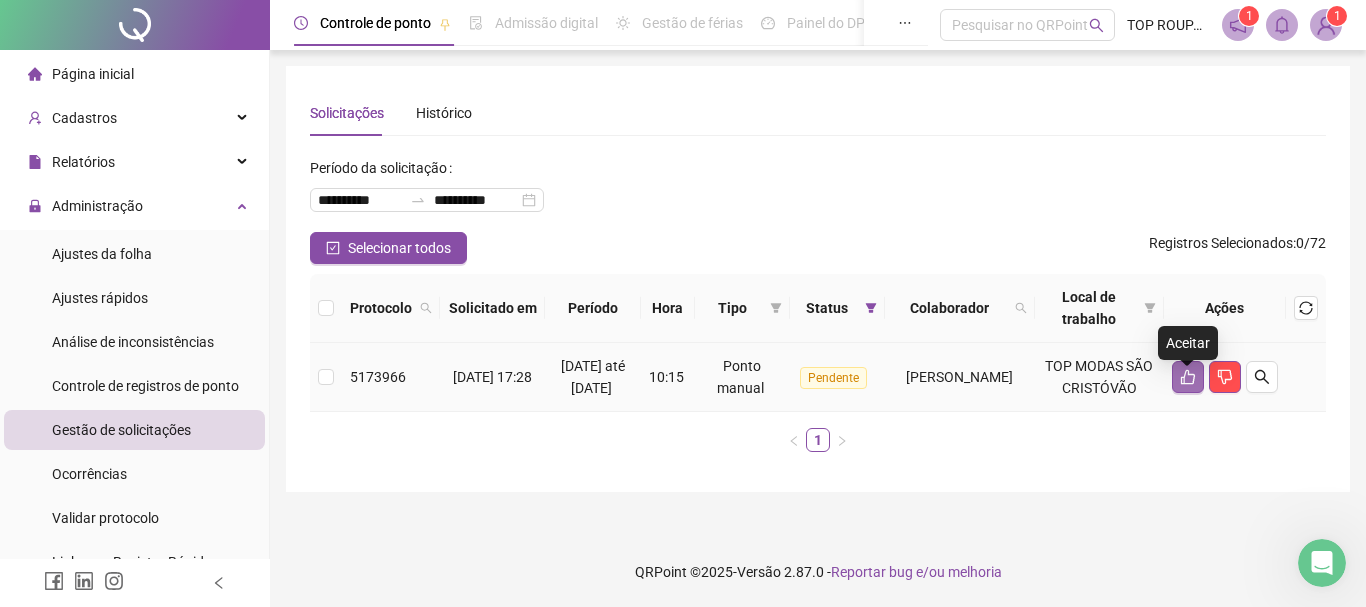 click 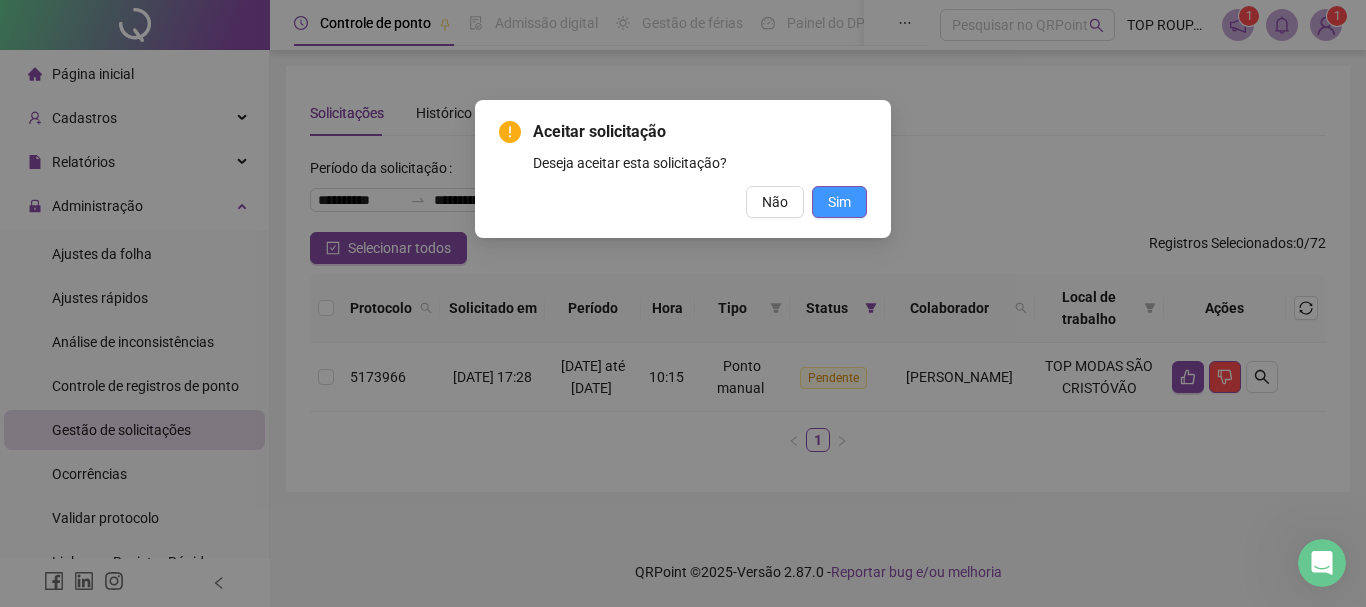 click on "Sim" at bounding box center [839, 202] 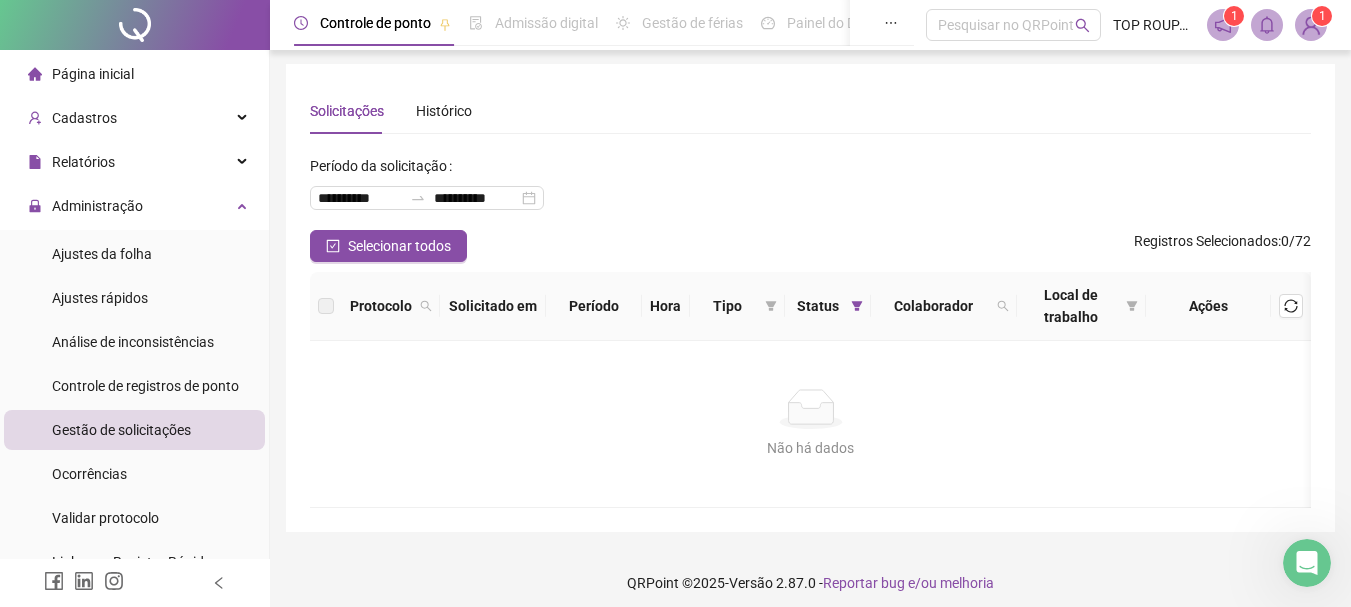 scroll, scrollTop: 0, scrollLeft: 0, axis: both 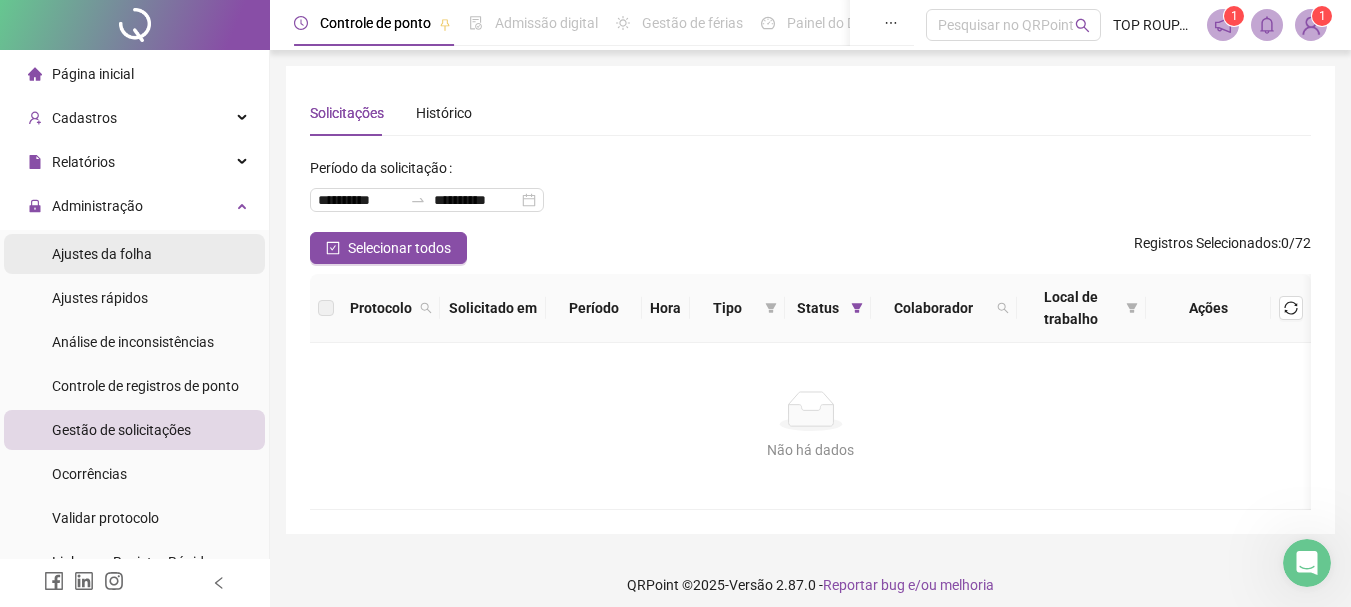 click on "Ajustes da folha" at bounding box center (134, 254) 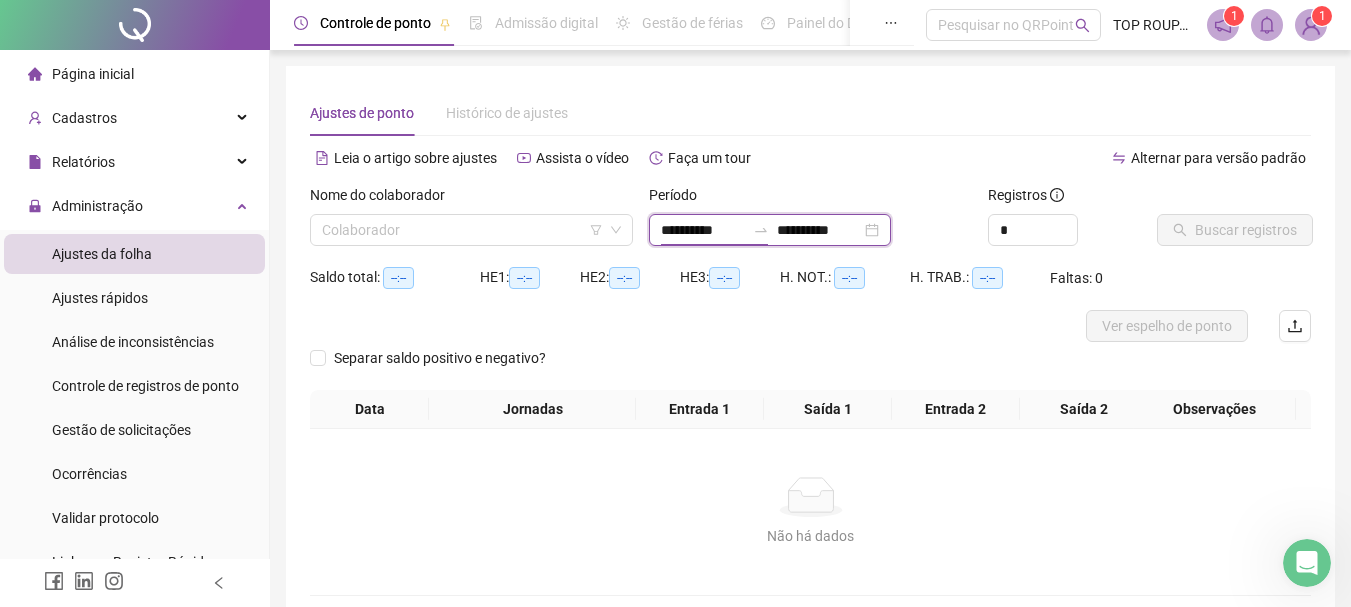 click on "**********" at bounding box center (703, 230) 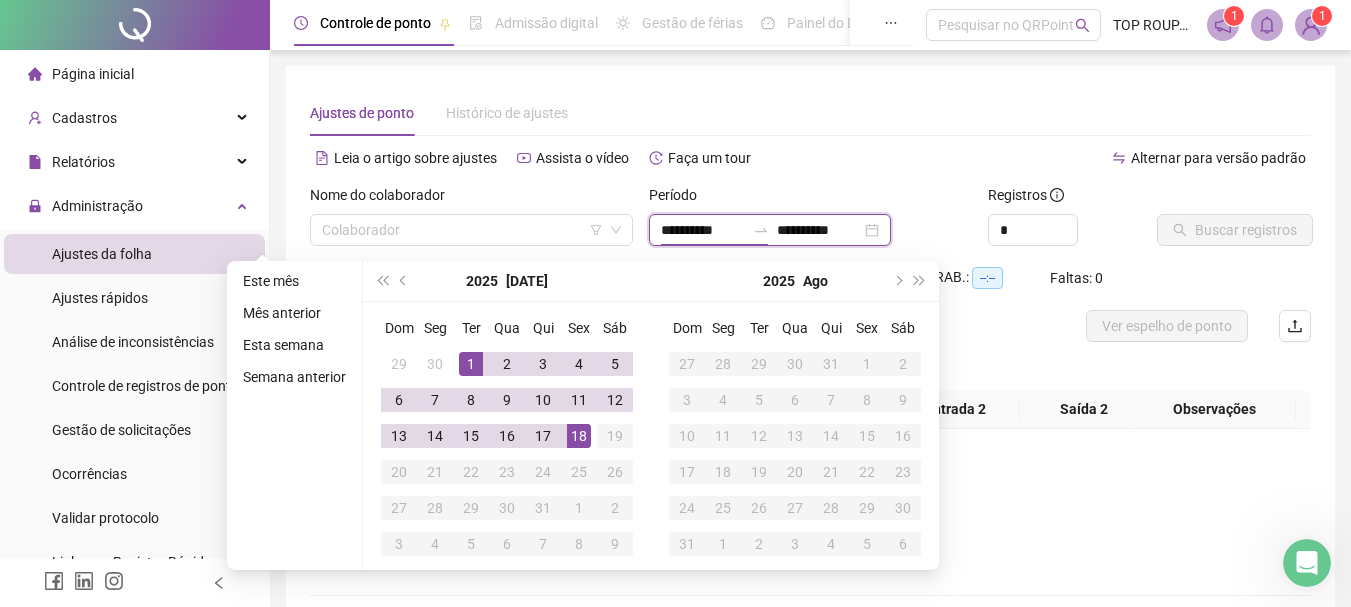 click on "**********" at bounding box center [703, 230] 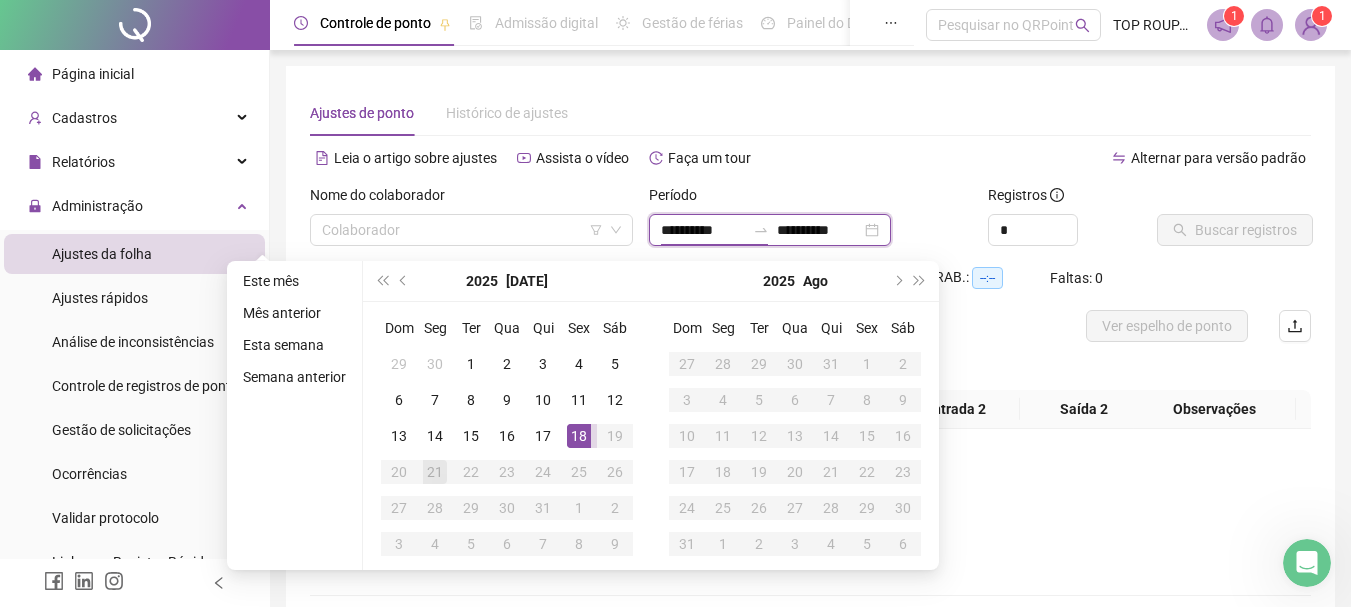 click on "**********" at bounding box center (703, 230) 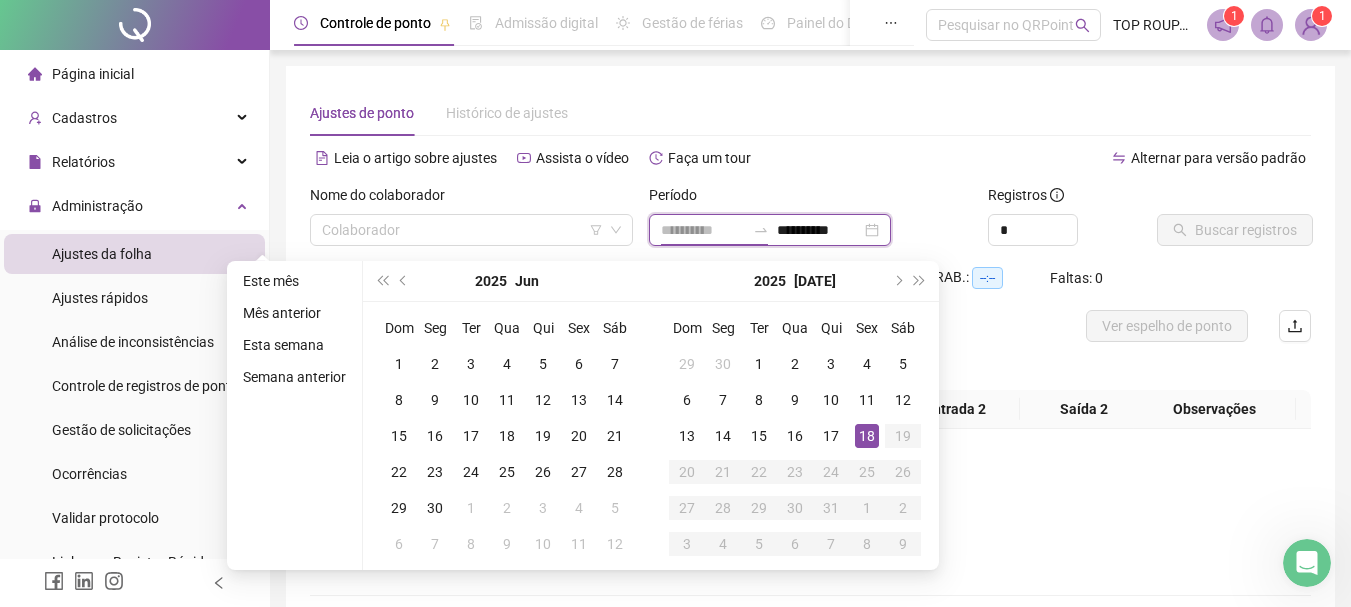type on "**********" 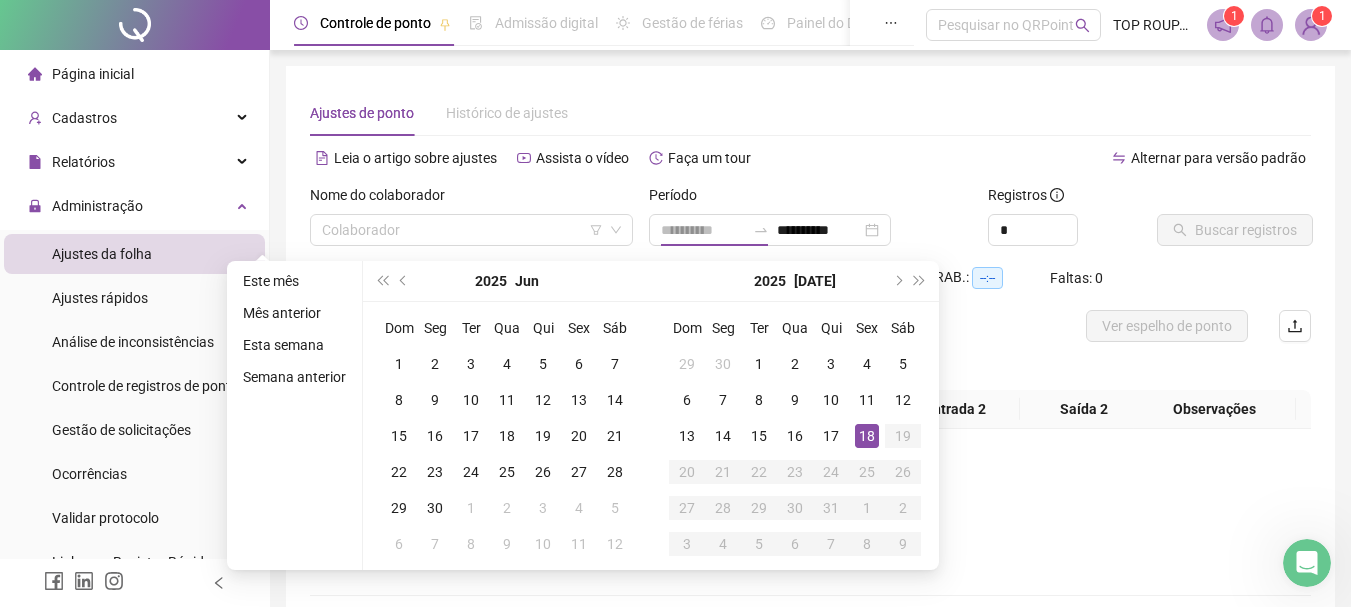 click on "18" at bounding box center (867, 436) 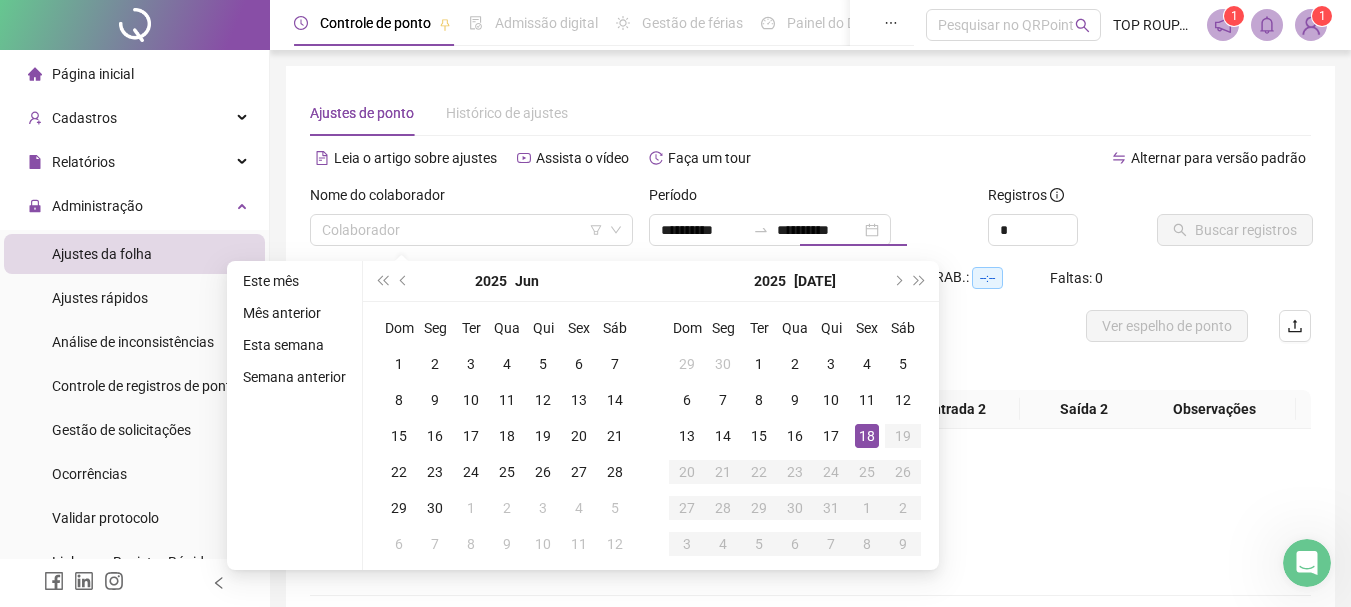 click on "Não há dados" at bounding box center [810, 497] 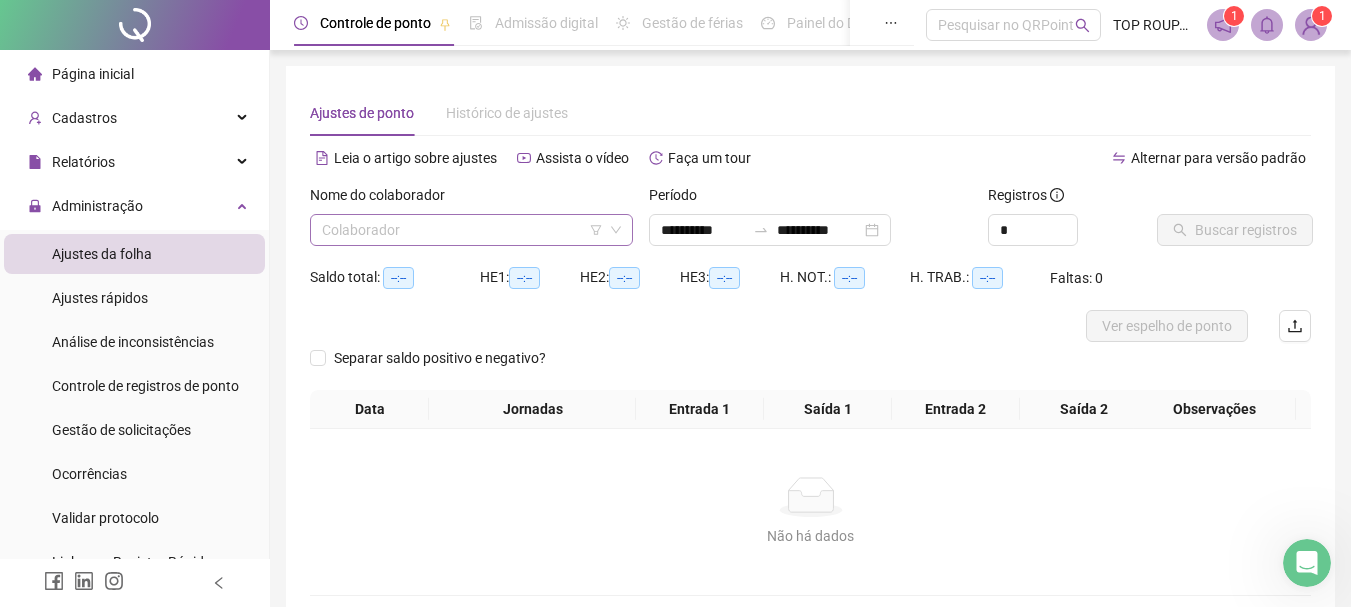 click at bounding box center (465, 230) 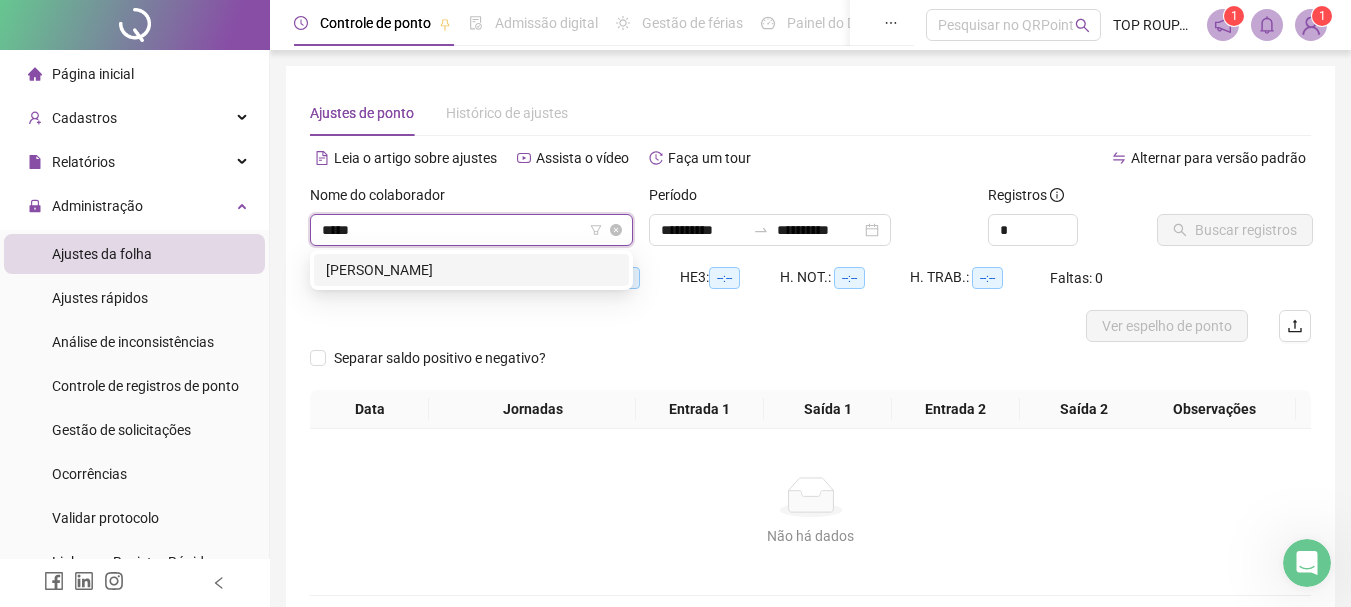 type on "******" 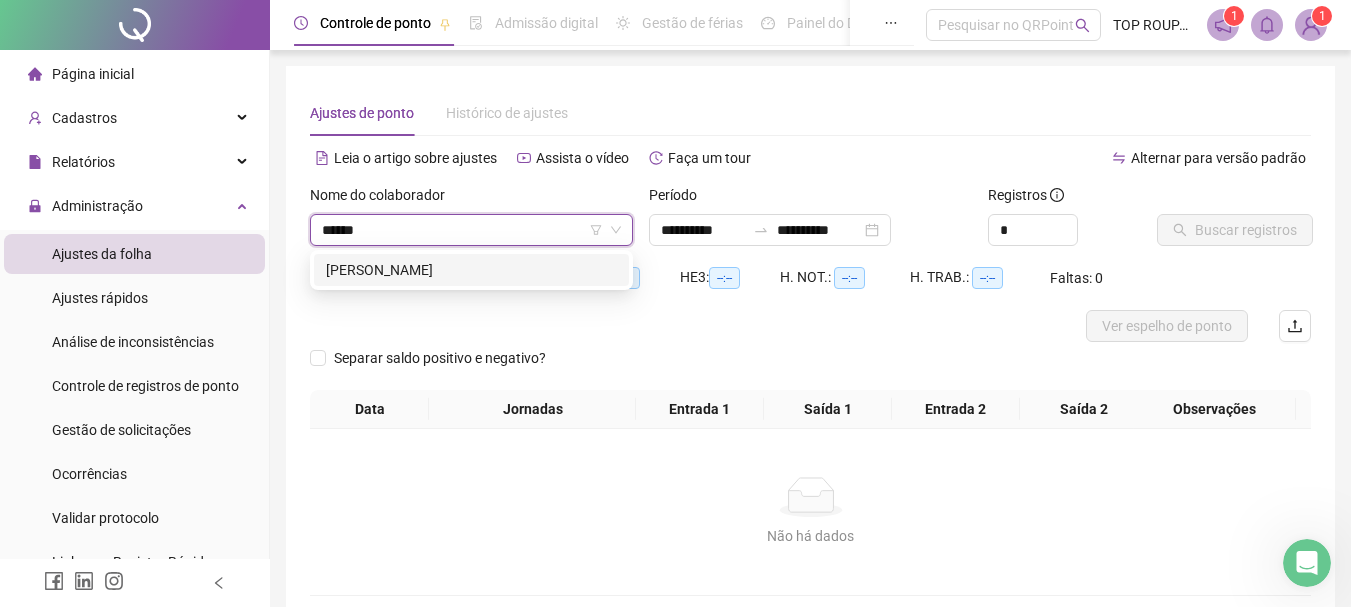 click on "[PERSON_NAME]" at bounding box center (471, 270) 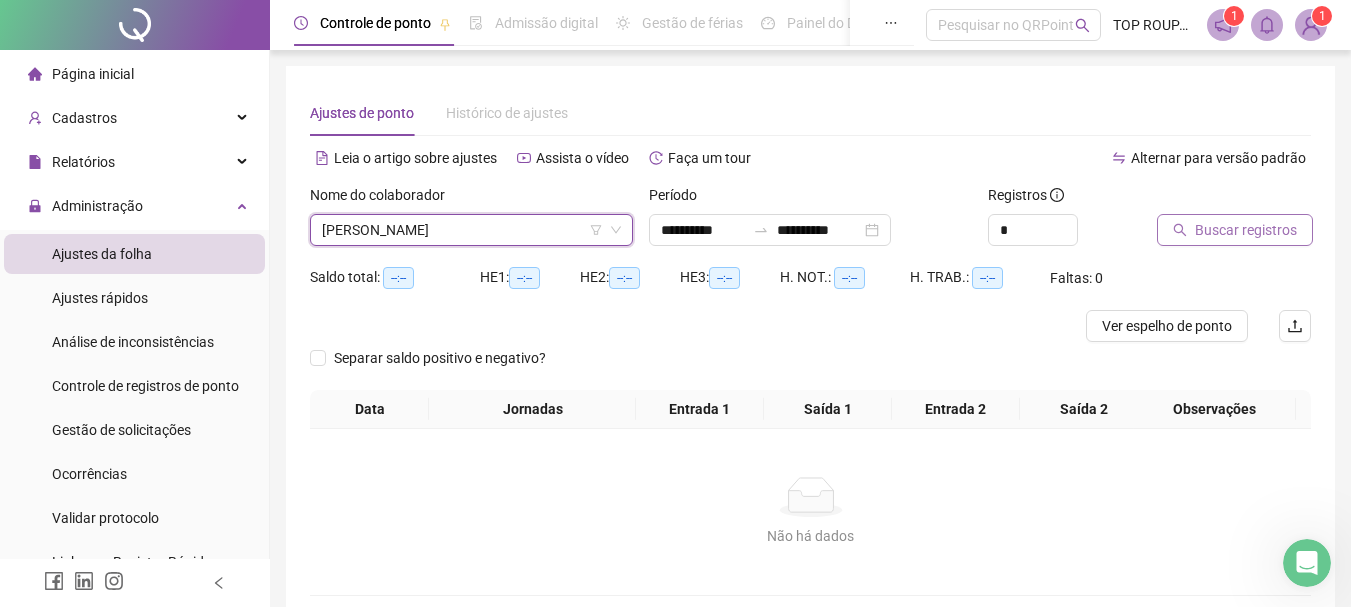 click on "Buscar registros" at bounding box center [1246, 230] 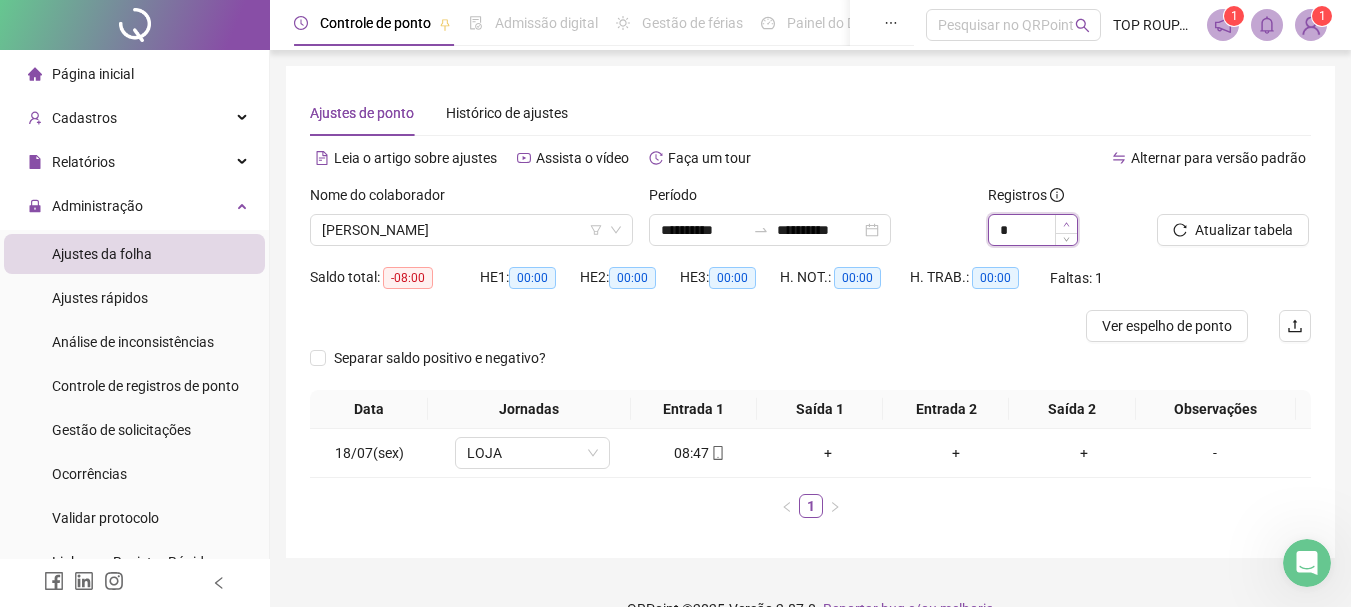 type on "*" 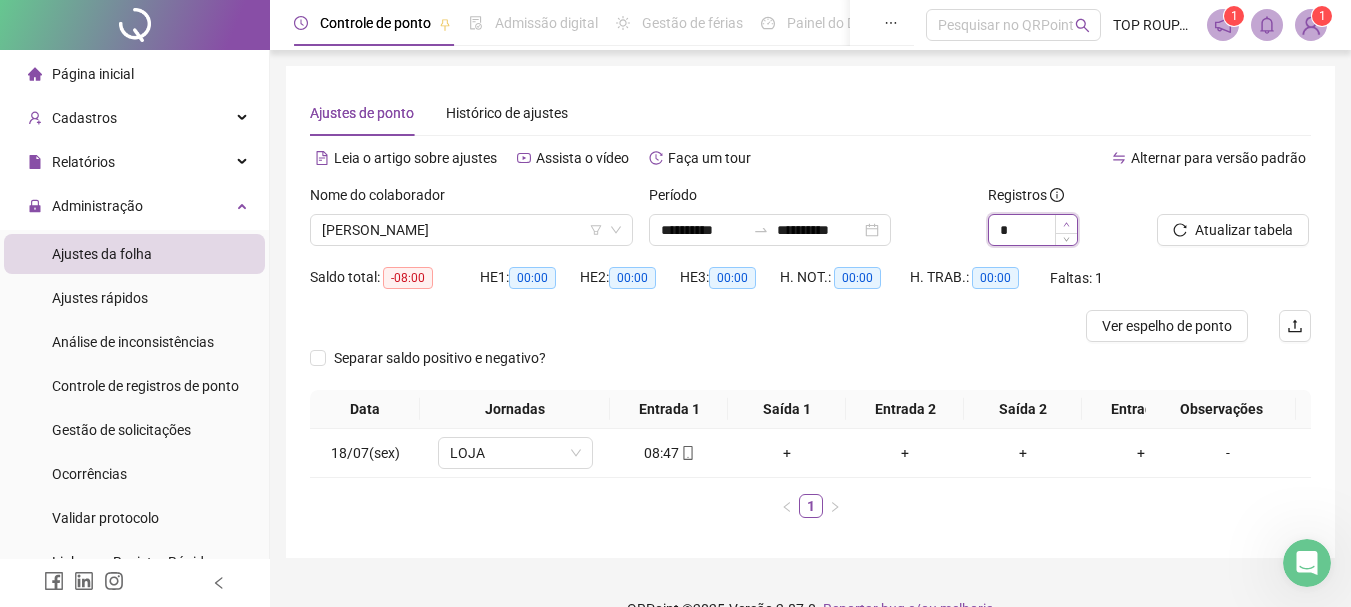 click at bounding box center (1066, 224) 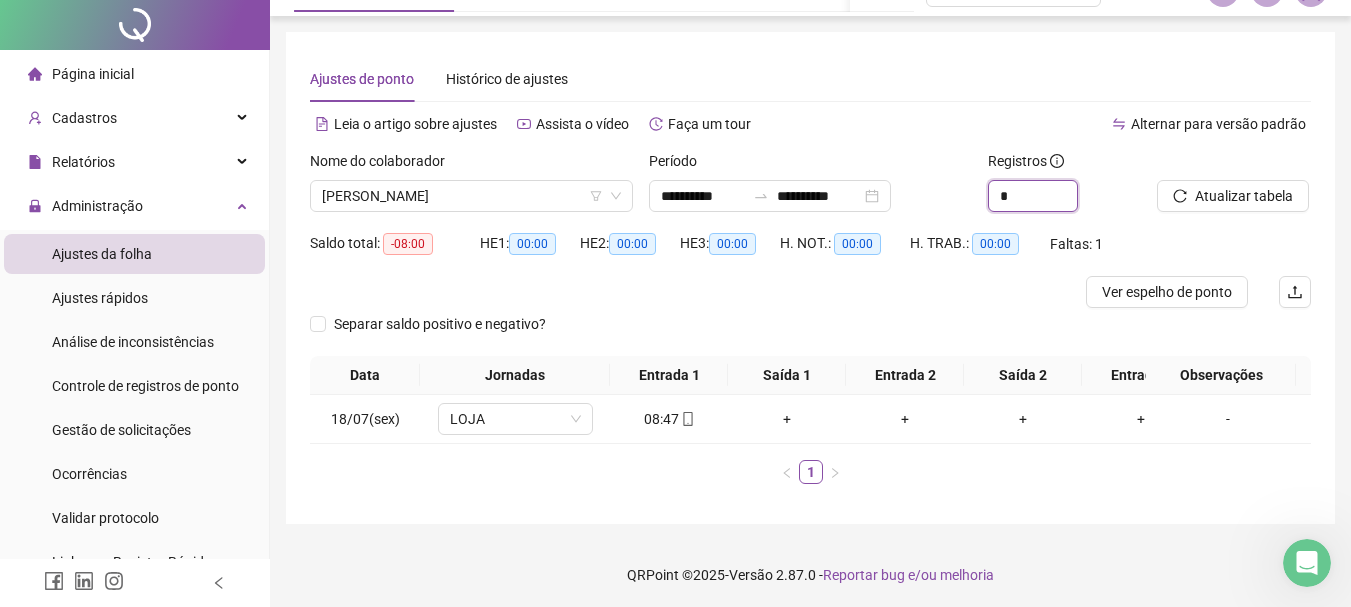 scroll, scrollTop: 52, scrollLeft: 0, axis: vertical 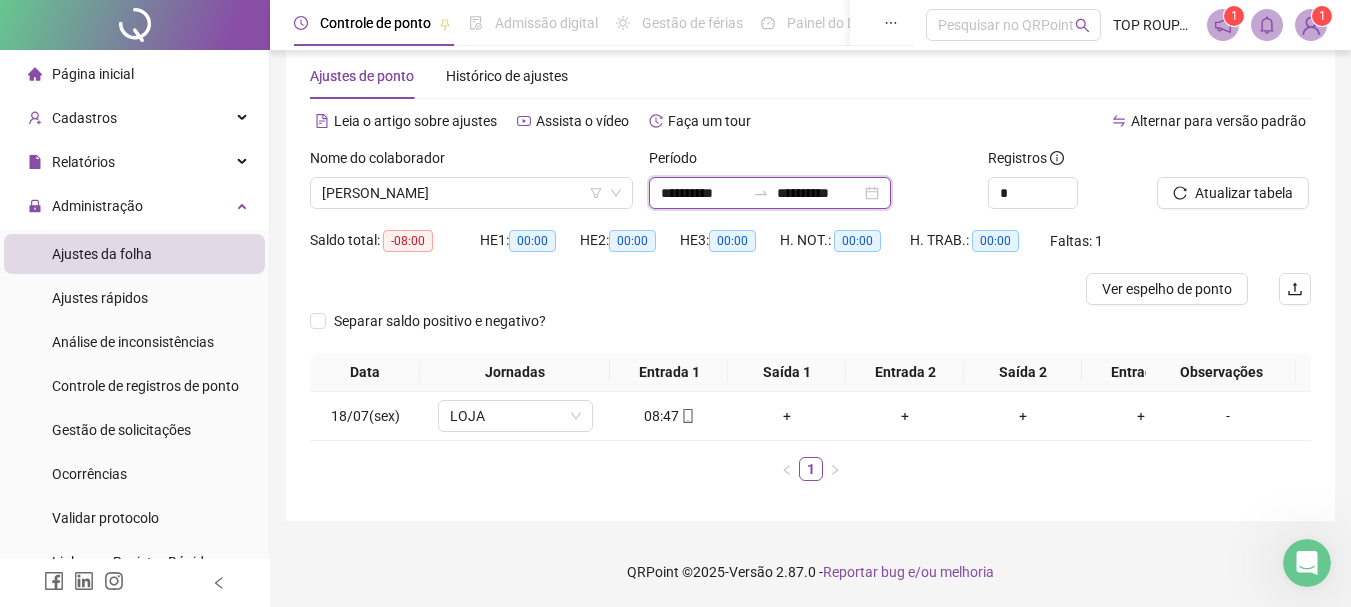 click on "**********" at bounding box center [703, 193] 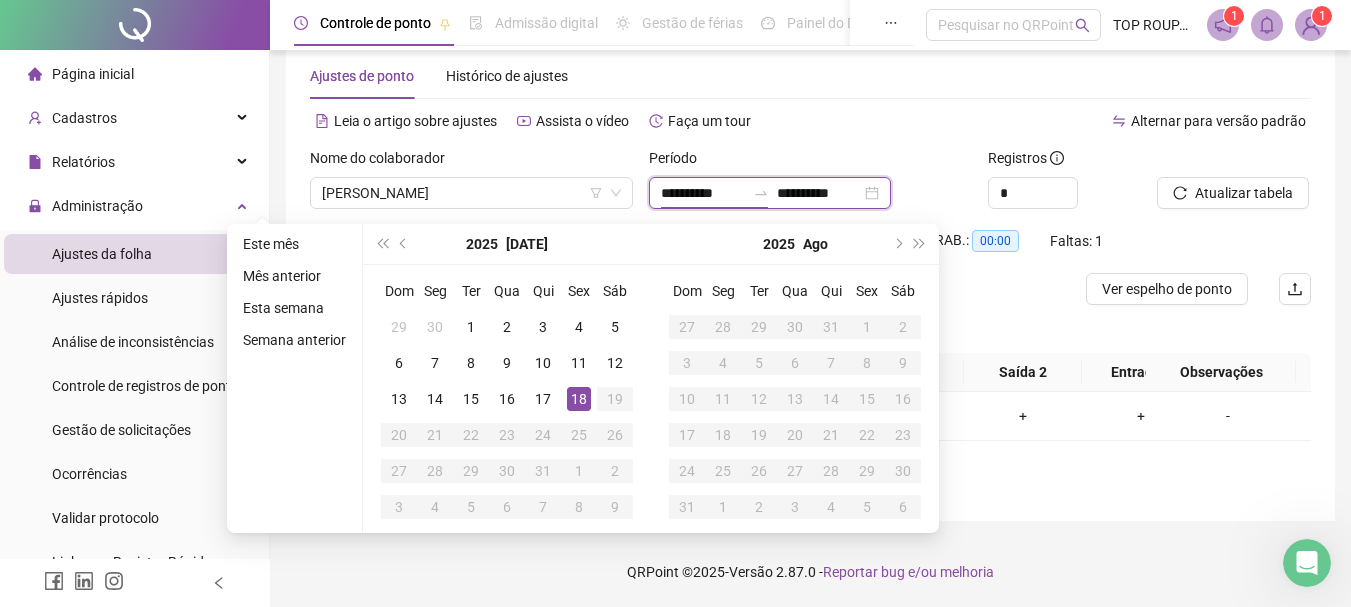 drag, startPoint x: 674, startPoint y: 179, endPoint x: 662, endPoint y: 177, distance: 12.165525 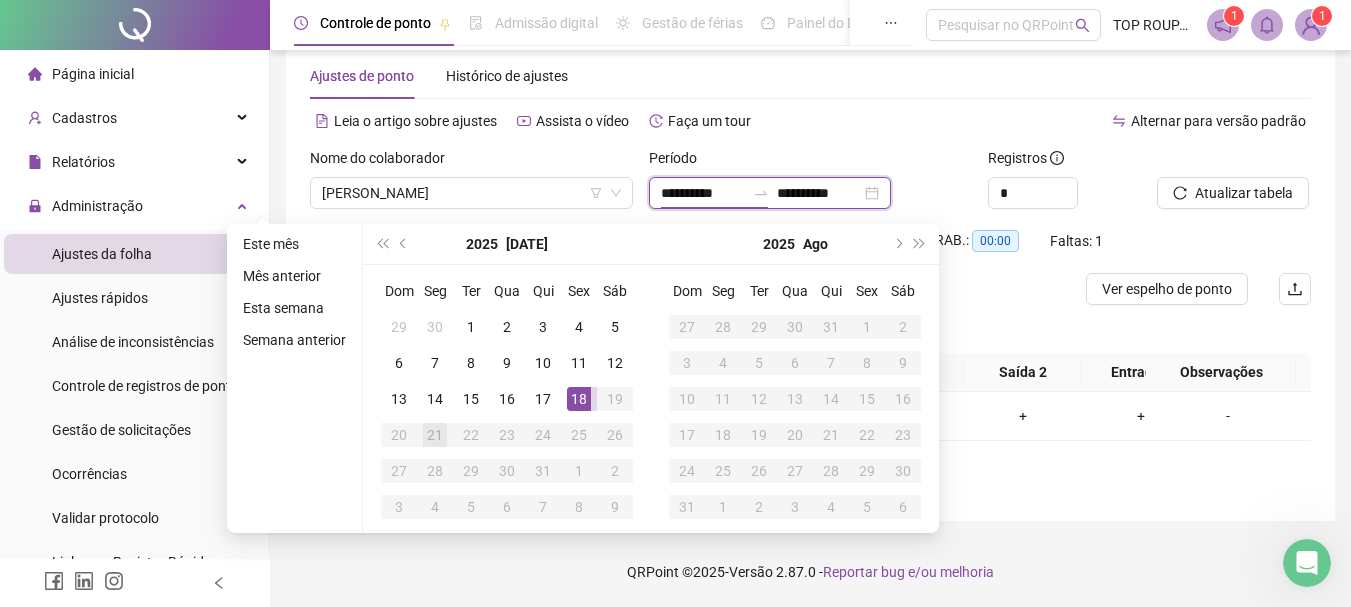 drag, startPoint x: 693, startPoint y: 172, endPoint x: 683, endPoint y: 173, distance: 10.049875 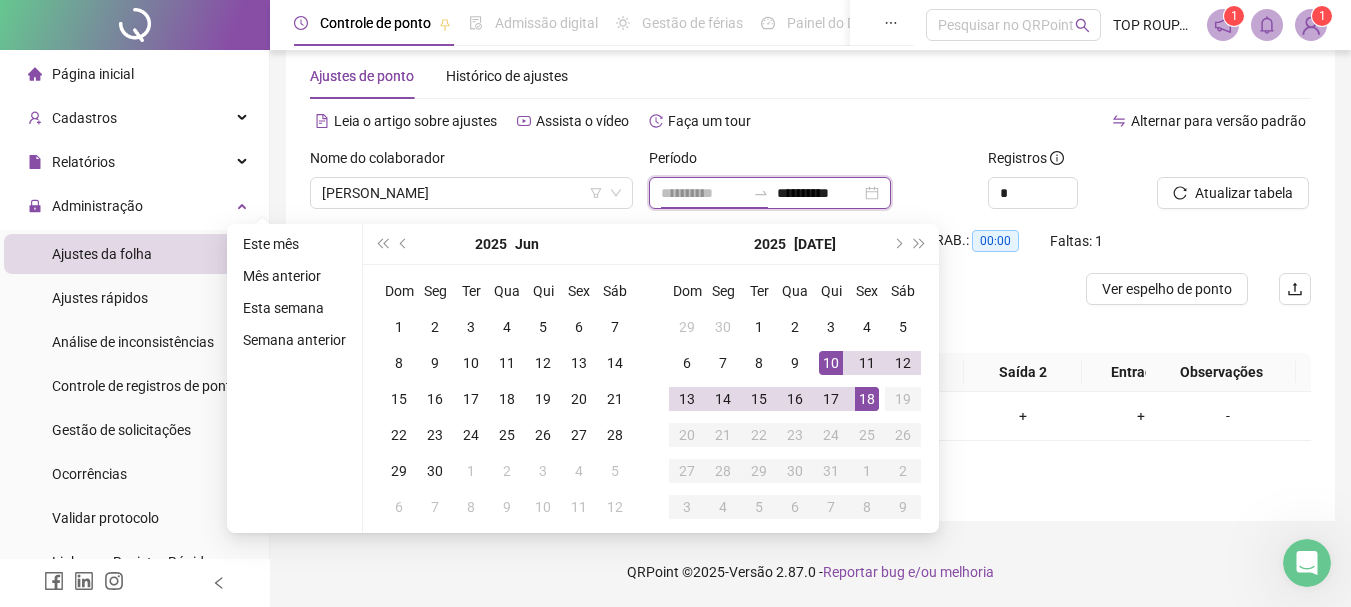 type on "**********" 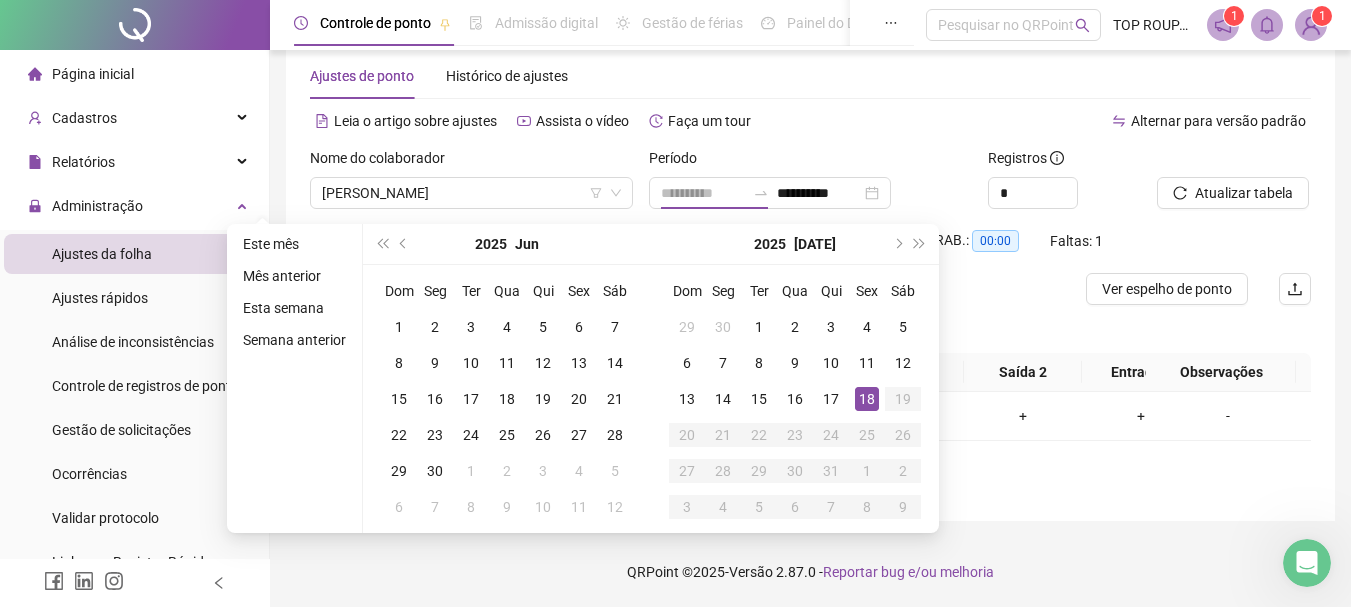click on "18" at bounding box center [867, 399] 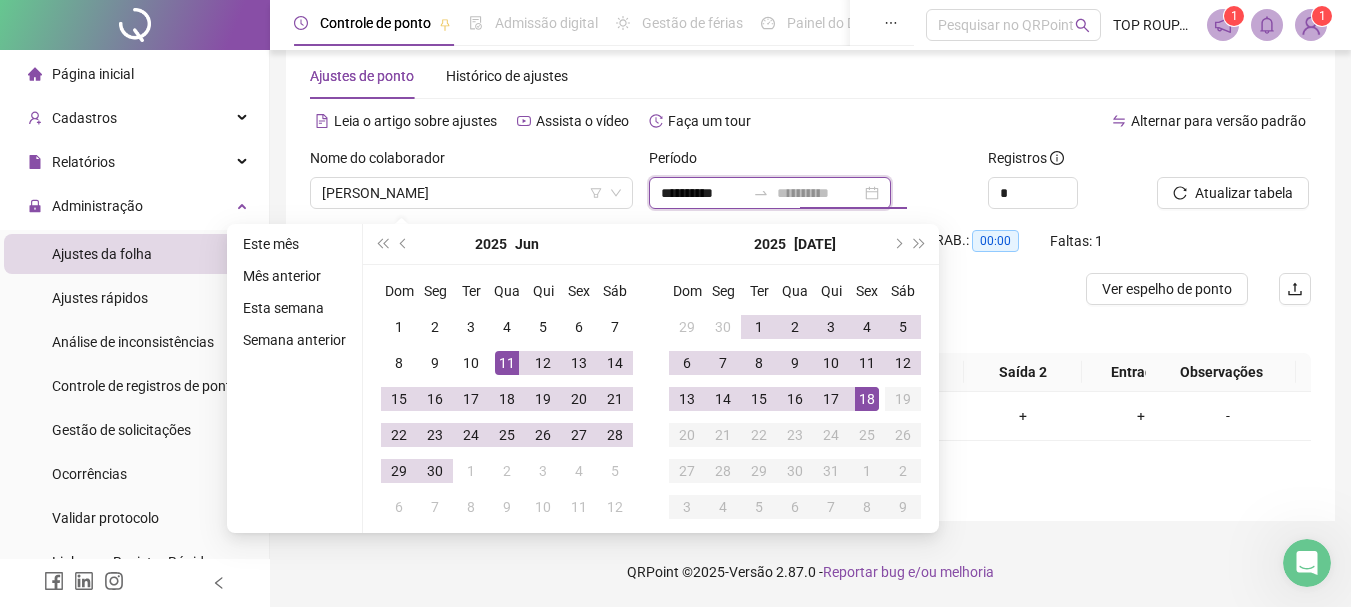 type on "**********" 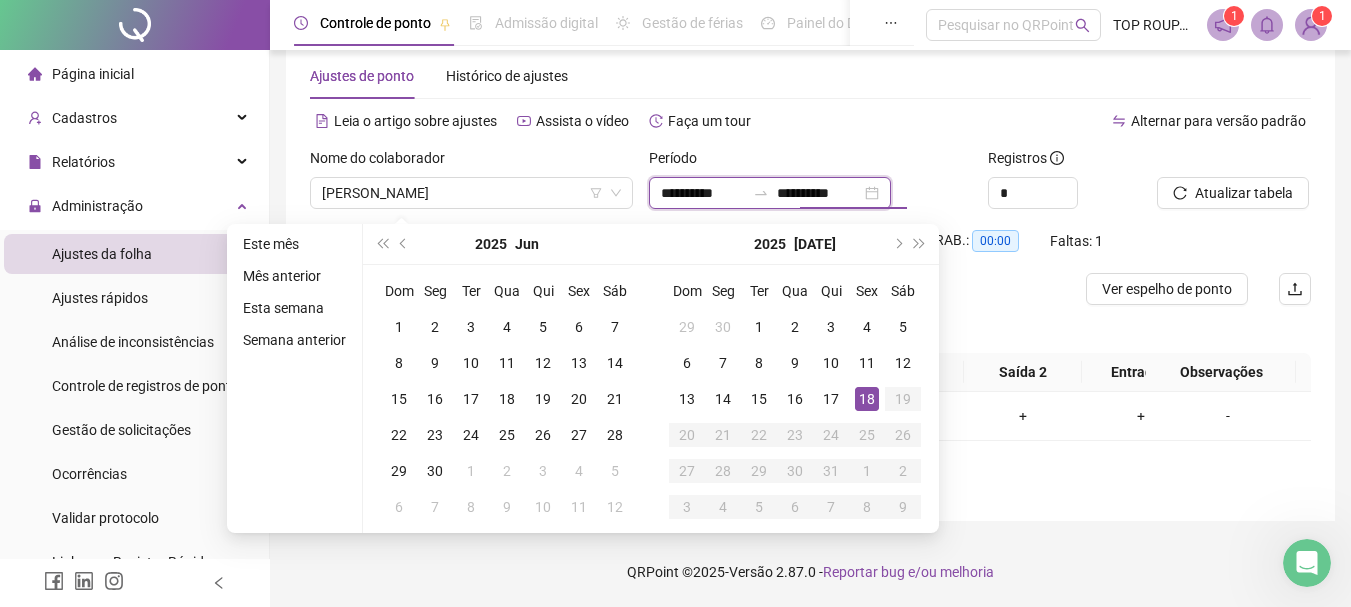 click on "**********" at bounding box center (703, 193) 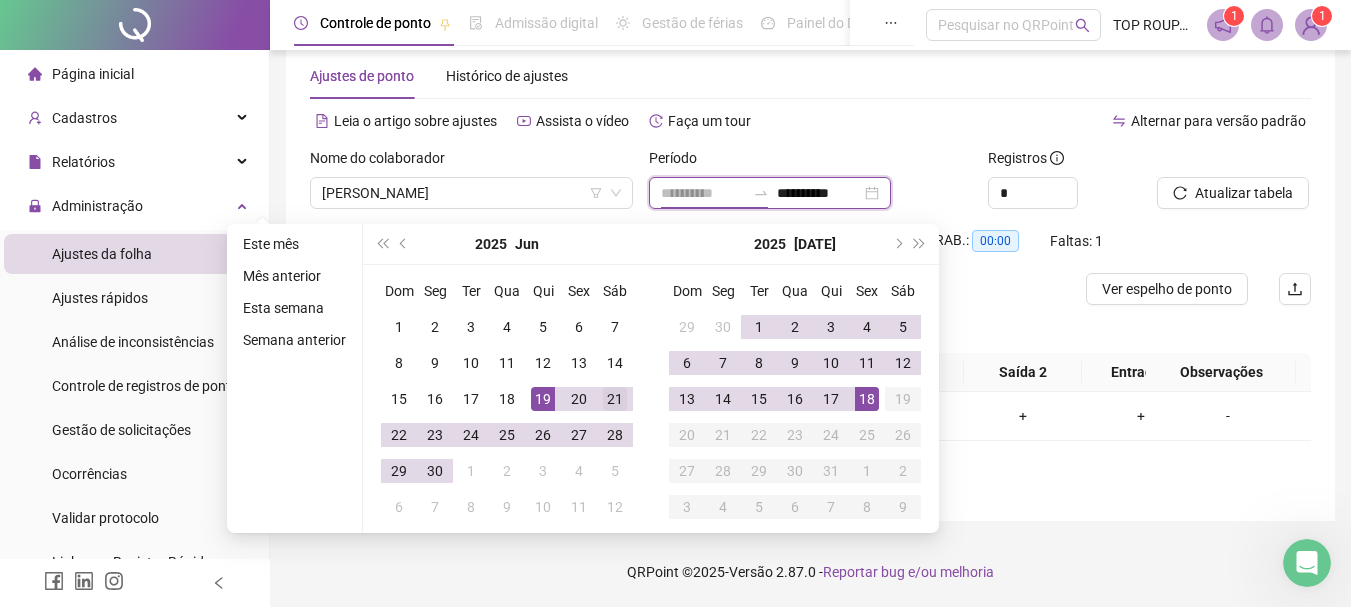 type on "**********" 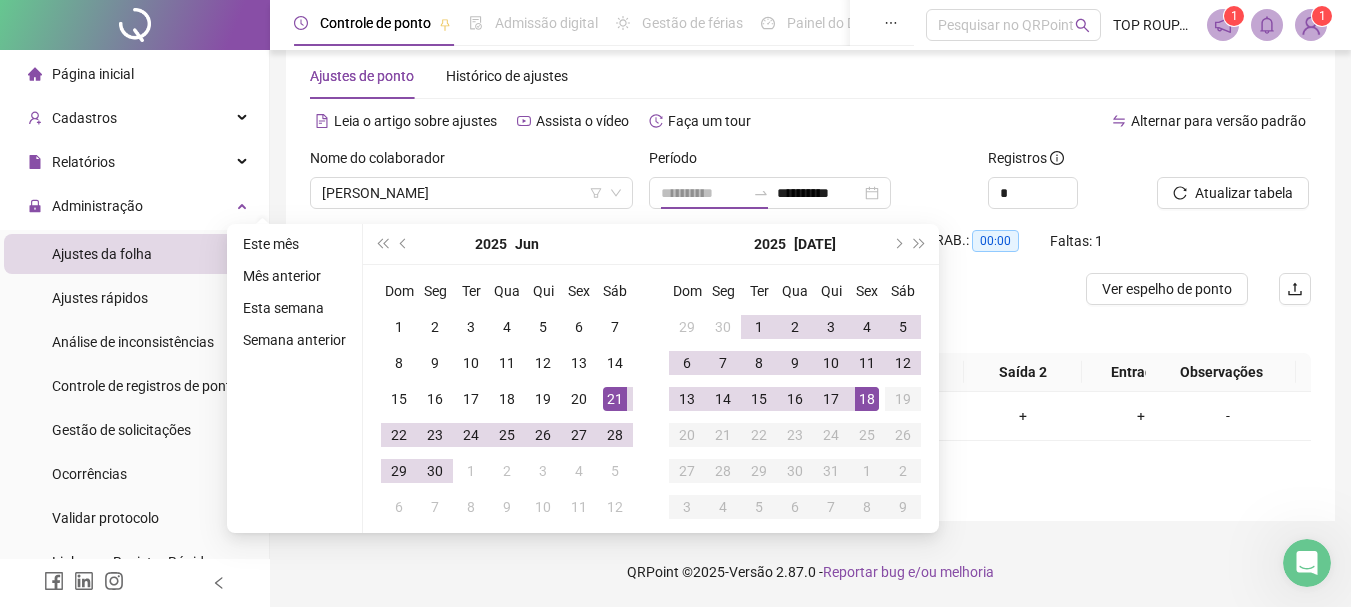 click on "21" at bounding box center (615, 399) 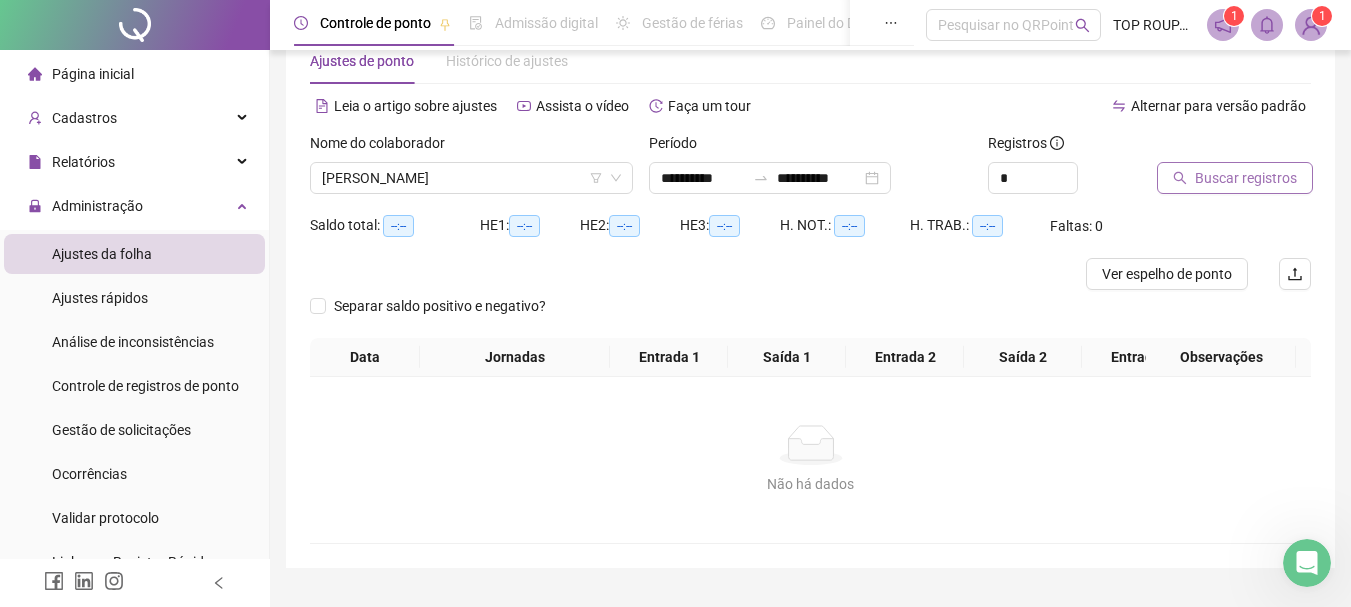 click on "Buscar registros" at bounding box center (1209, 163) 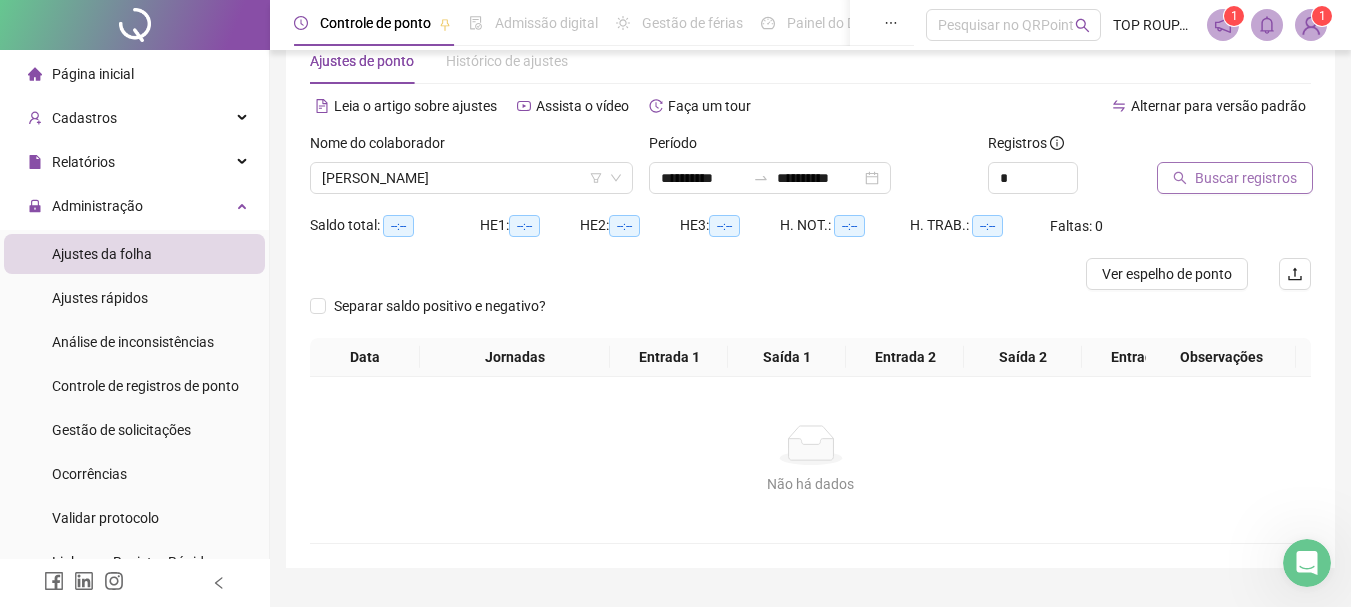 click on "Buscar registros" at bounding box center [1246, 178] 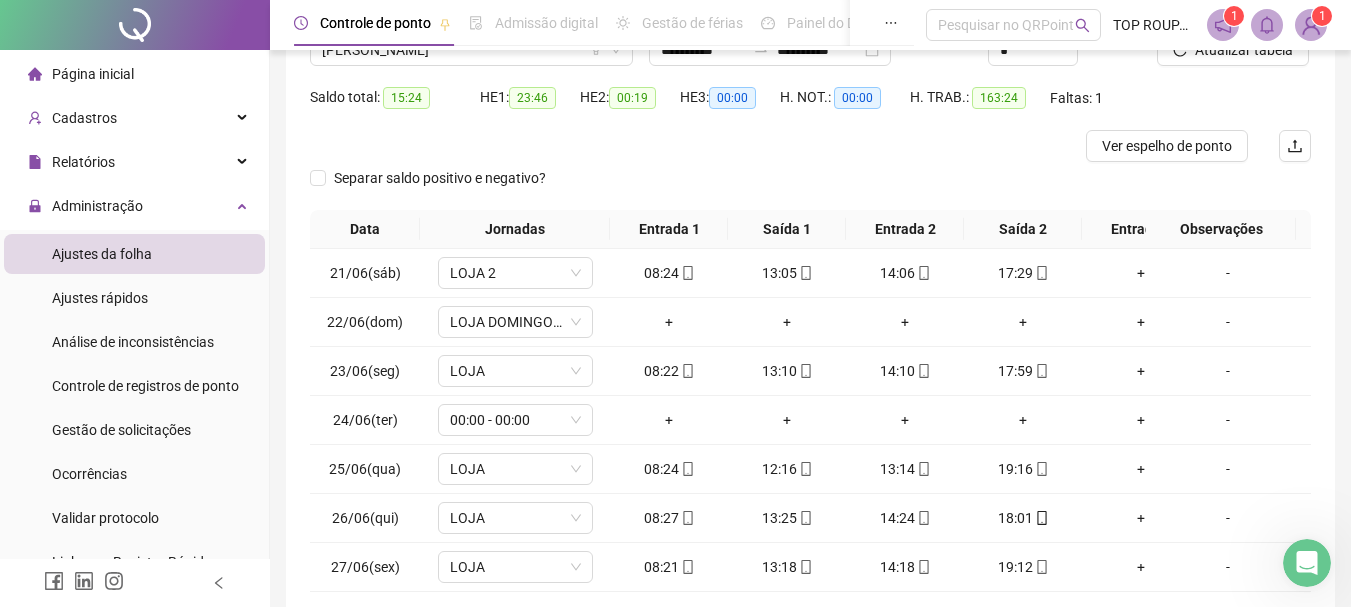 scroll, scrollTop: 346, scrollLeft: 0, axis: vertical 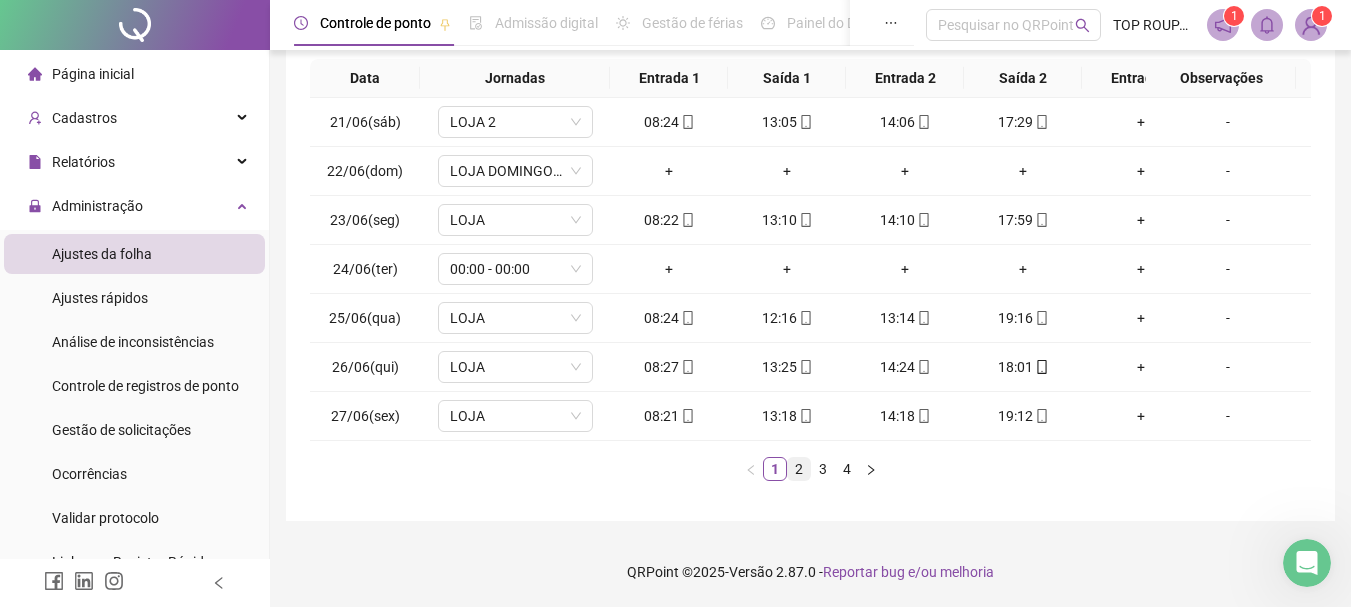 click on "2" at bounding box center (799, 469) 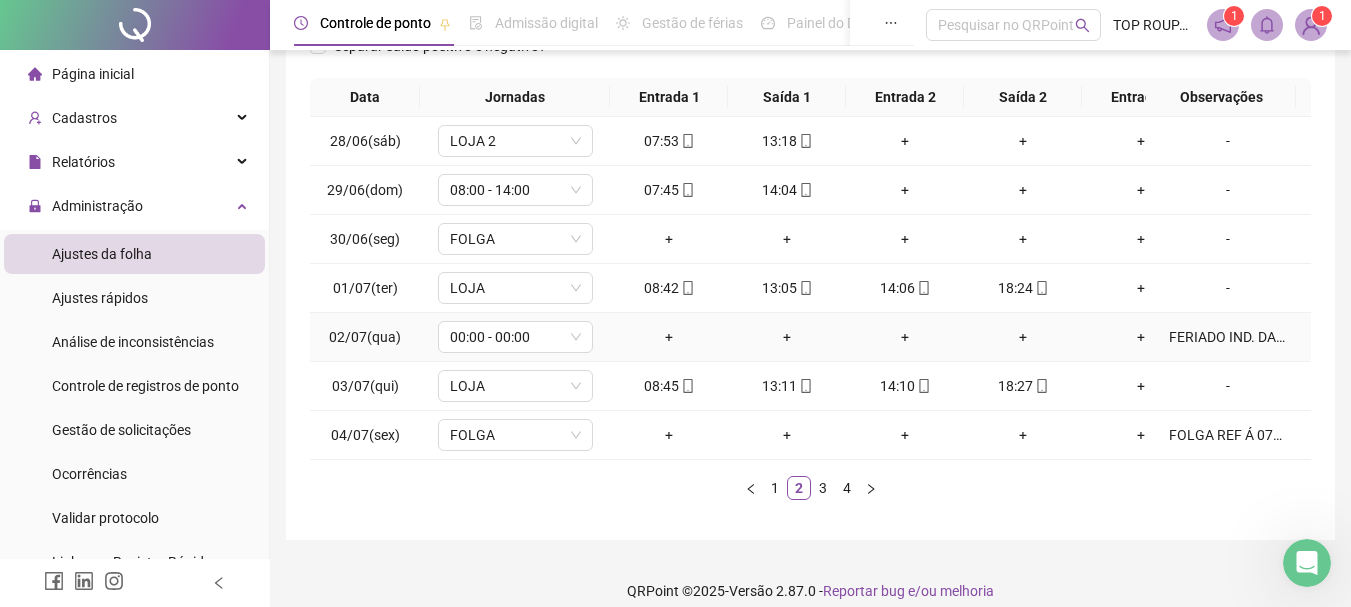 scroll, scrollTop: 346, scrollLeft: 0, axis: vertical 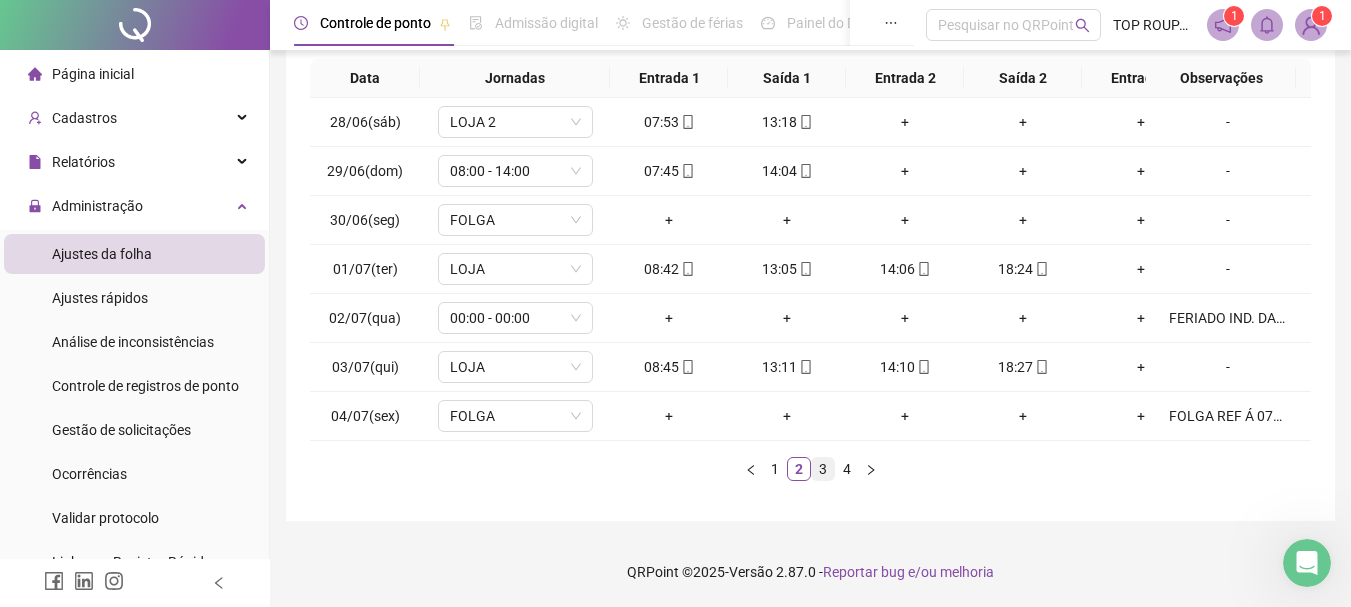 click on "3" at bounding box center [823, 469] 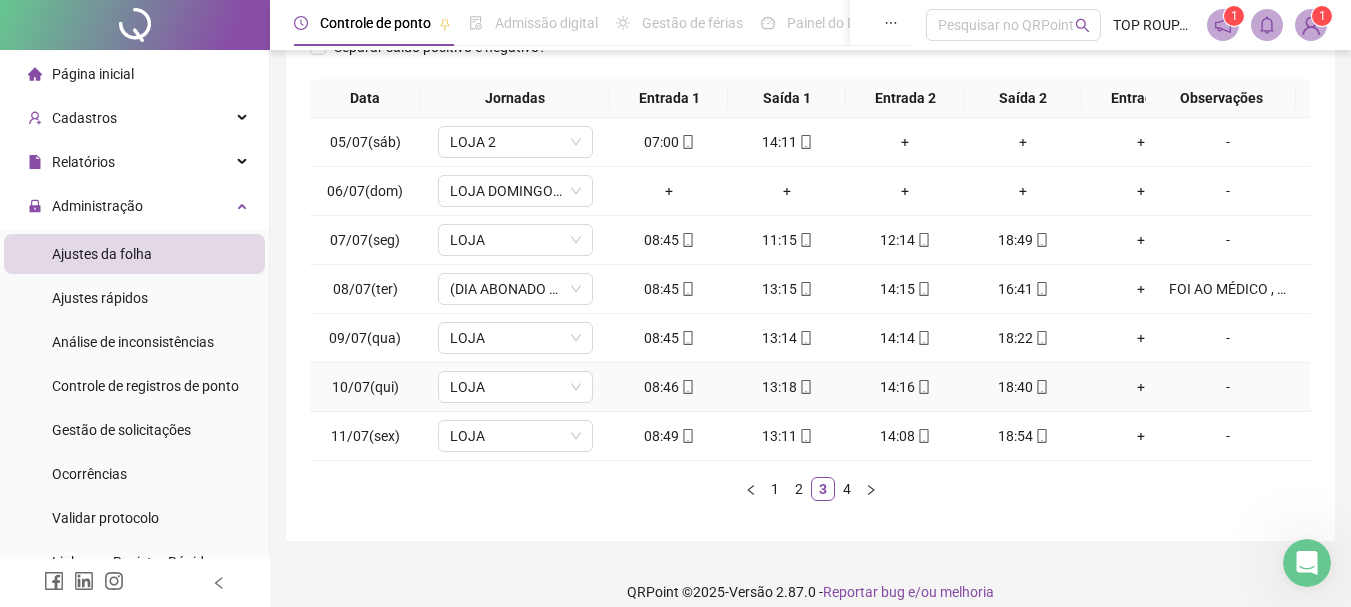 scroll, scrollTop: 346, scrollLeft: 0, axis: vertical 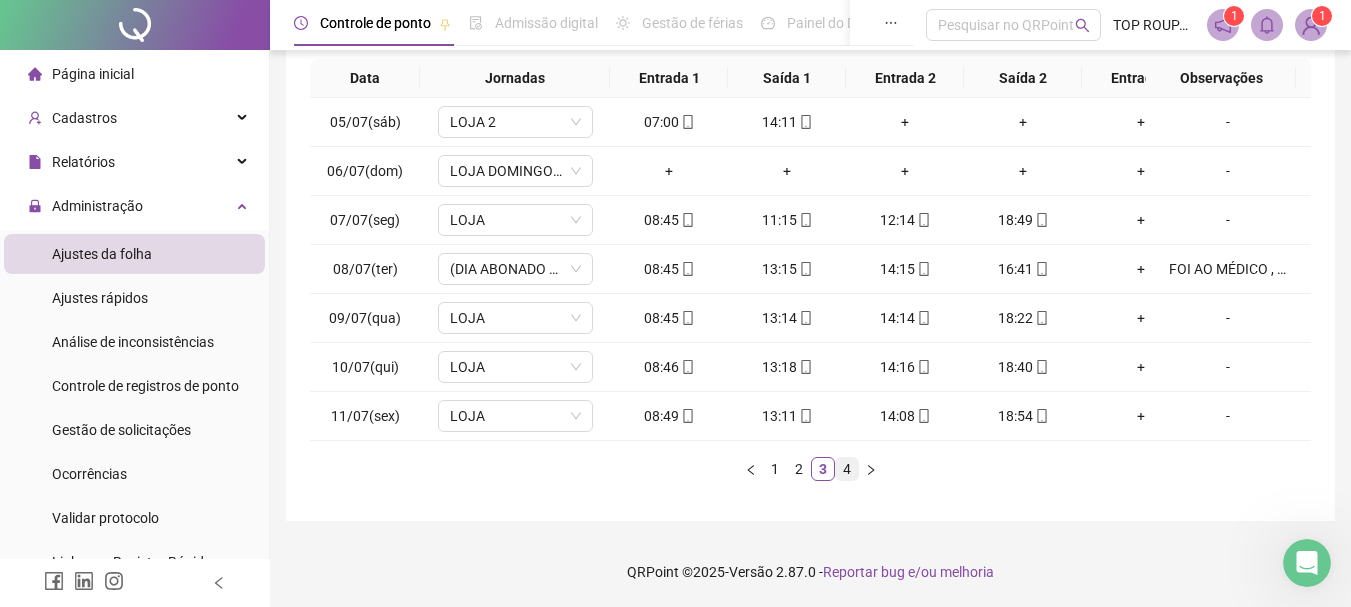 click on "4" at bounding box center (847, 469) 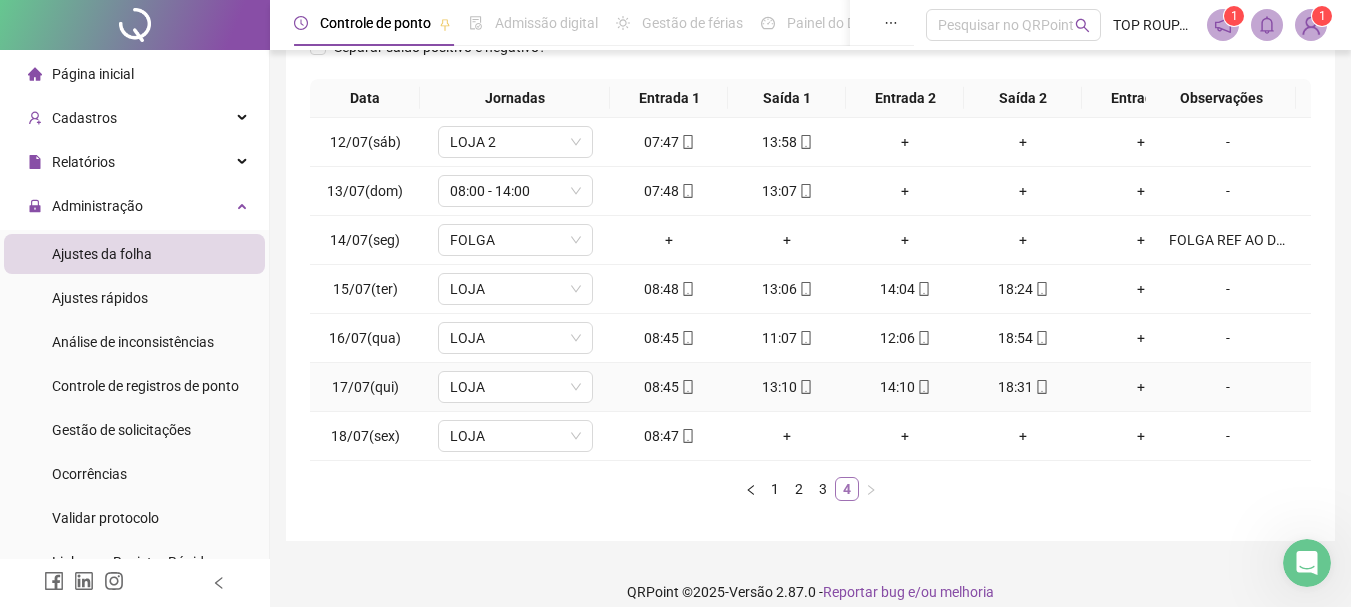 scroll, scrollTop: 346, scrollLeft: 0, axis: vertical 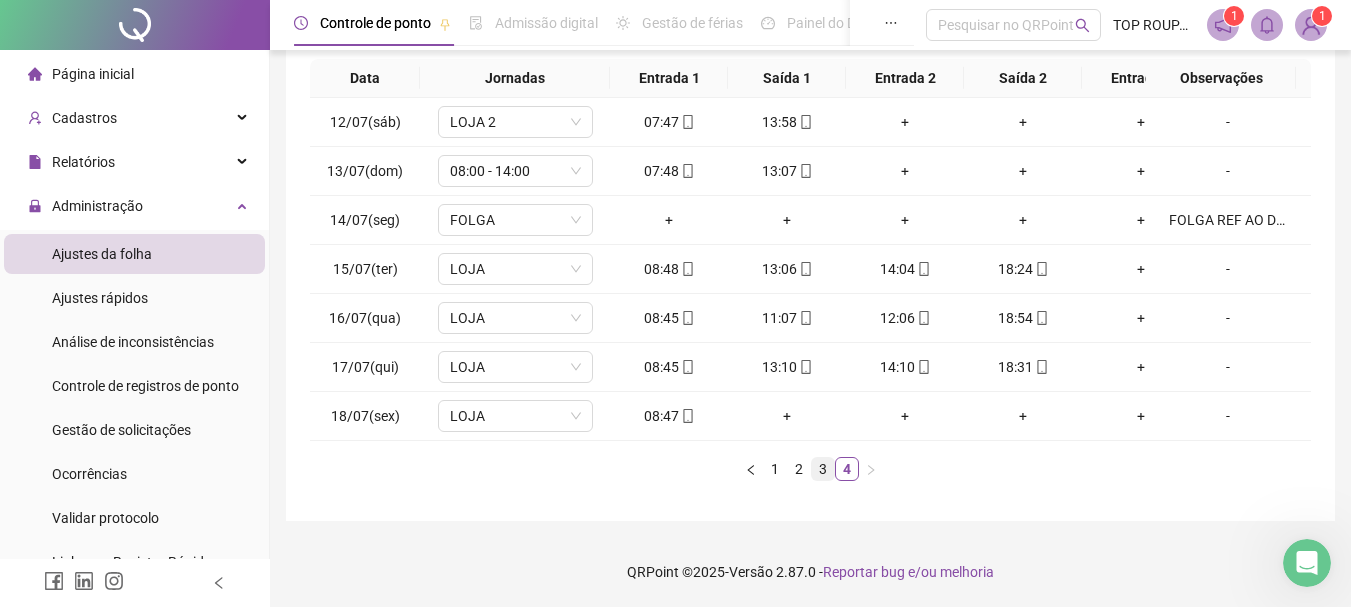 click on "3" at bounding box center [823, 469] 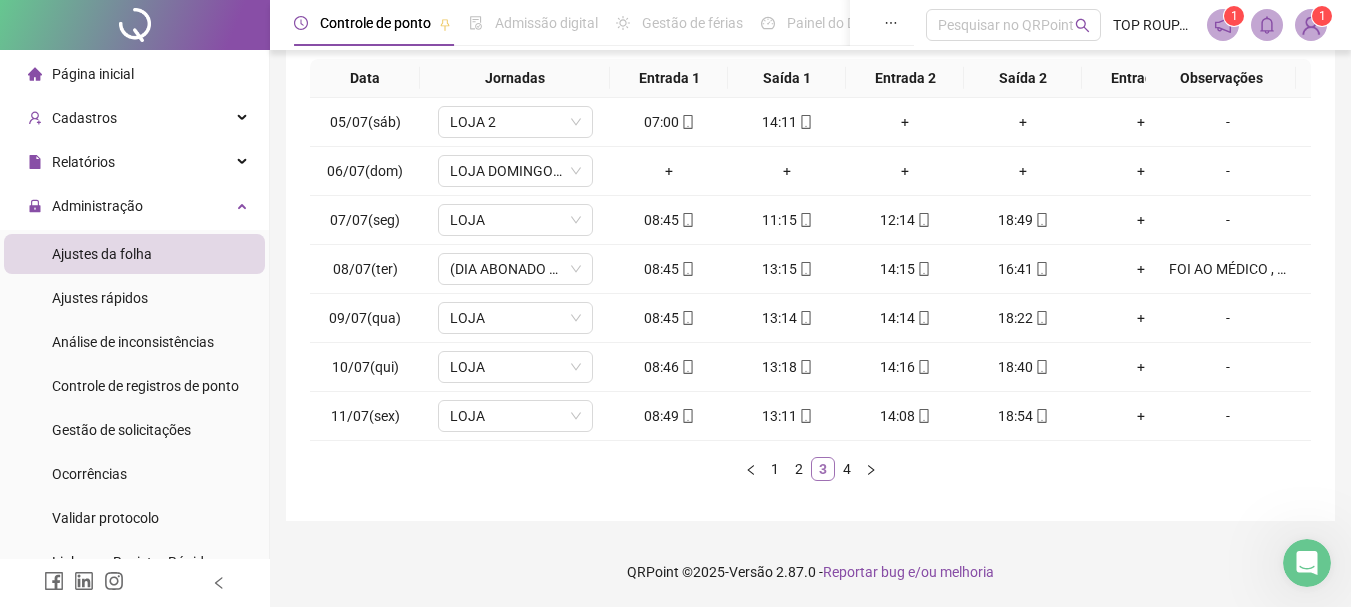 scroll, scrollTop: 246, scrollLeft: 0, axis: vertical 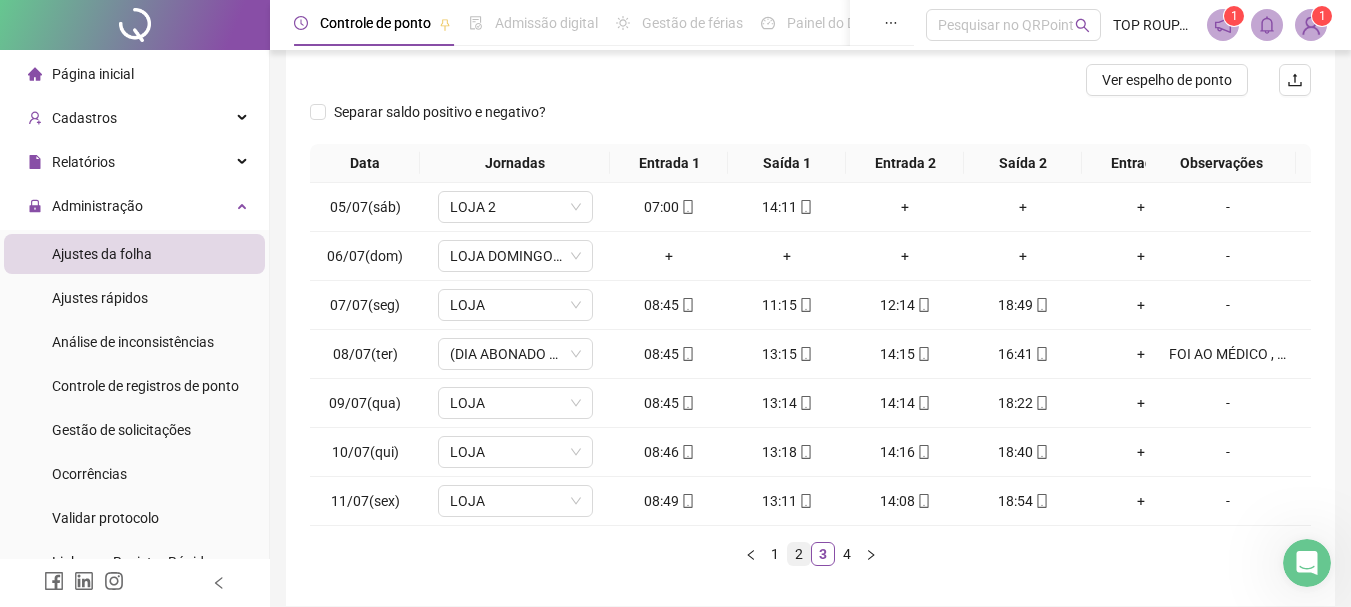 click on "2" at bounding box center (799, 554) 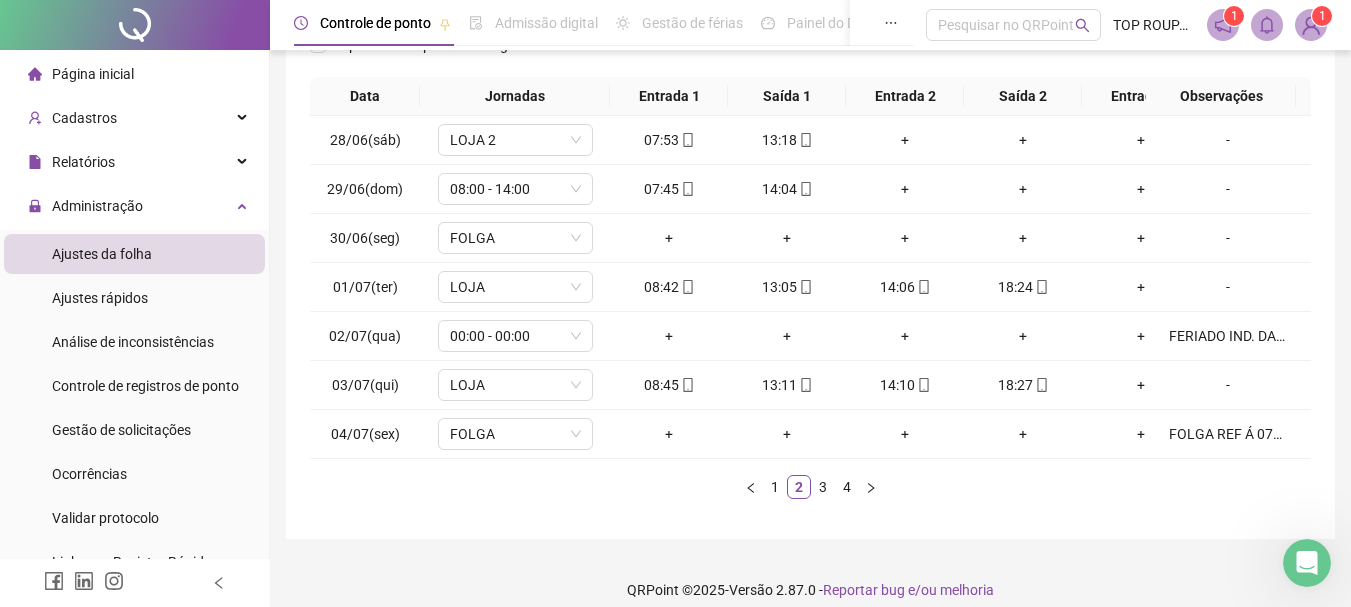 scroll, scrollTop: 346, scrollLeft: 0, axis: vertical 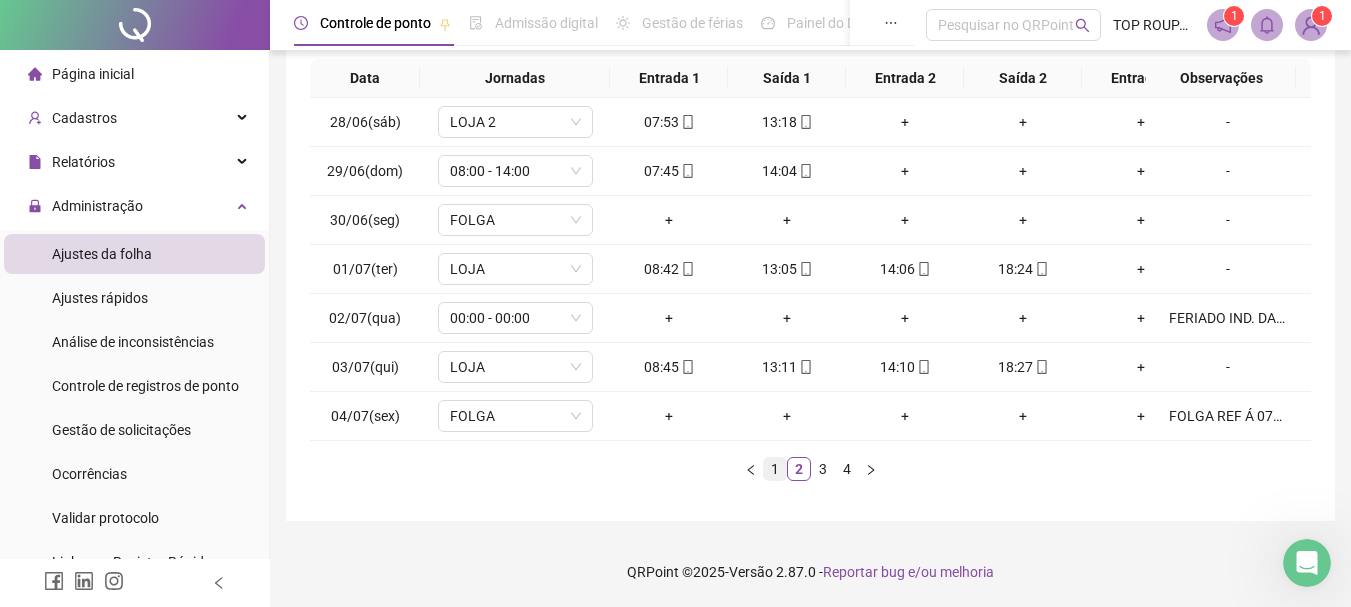 click on "1" at bounding box center [775, 469] 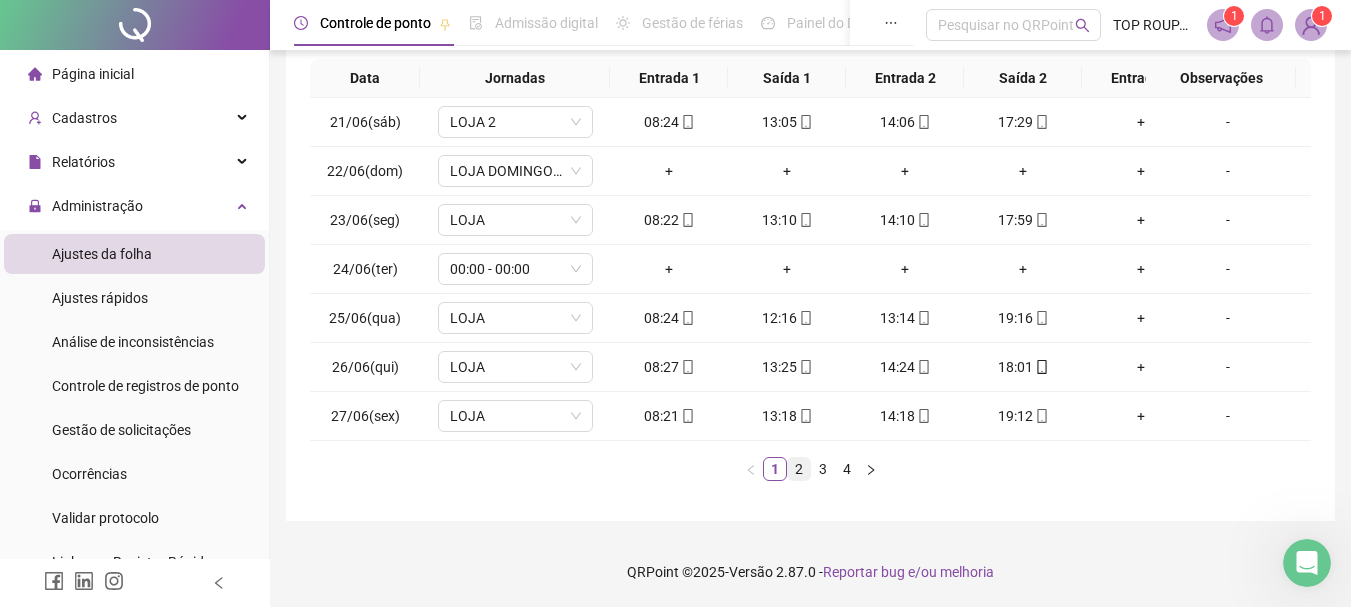 click on "2" at bounding box center [799, 469] 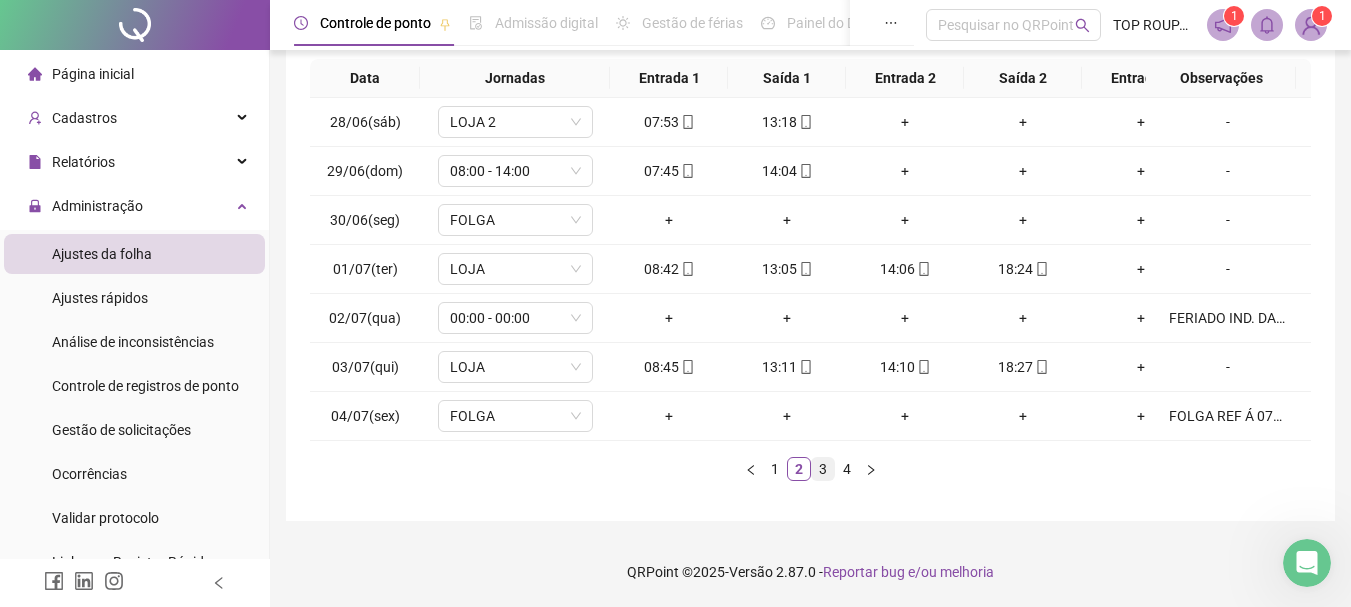 click on "3" at bounding box center (823, 469) 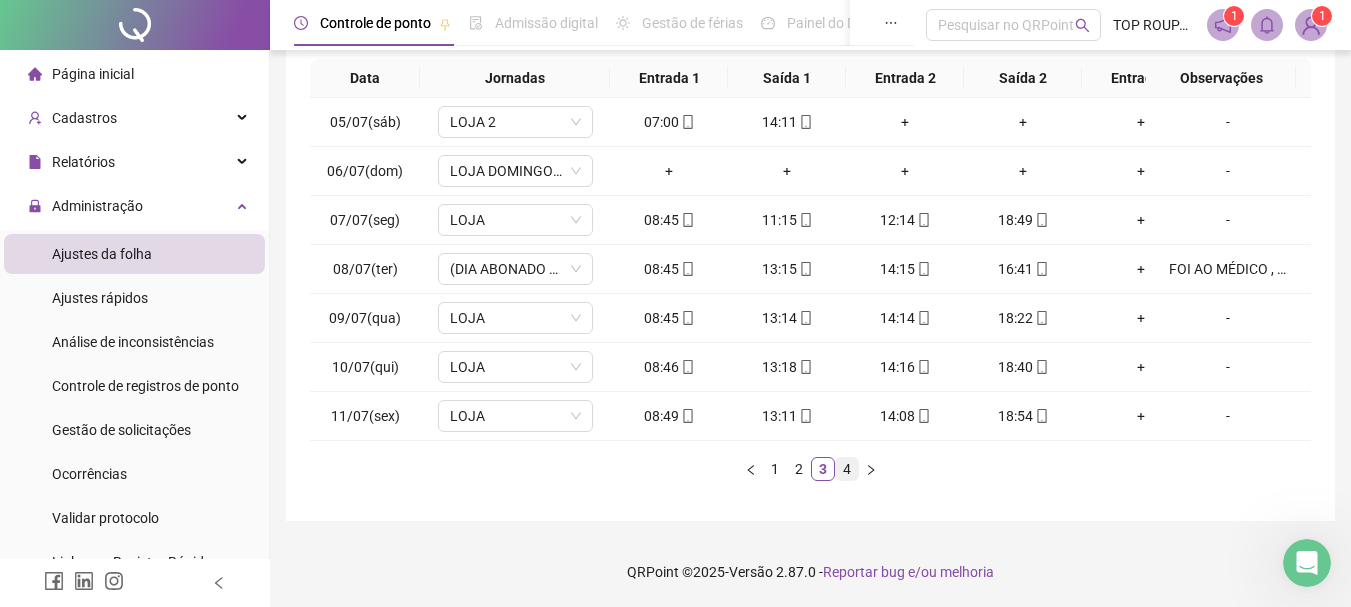 click on "4" at bounding box center (847, 469) 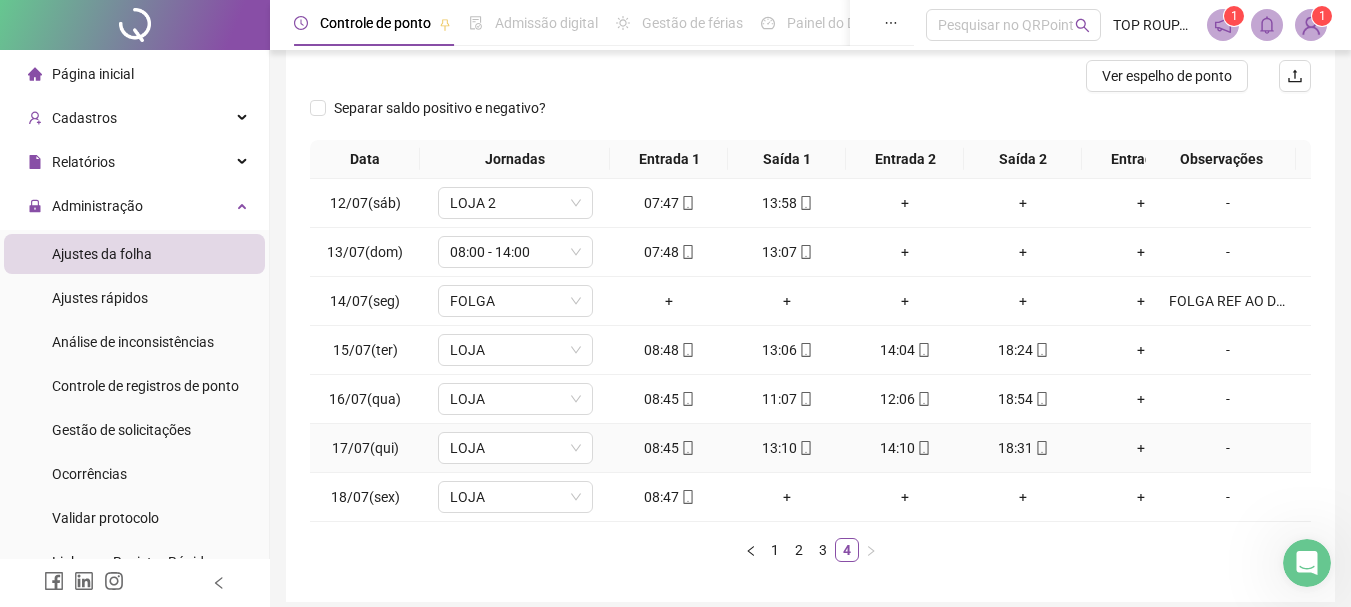 scroll, scrollTop: 346, scrollLeft: 0, axis: vertical 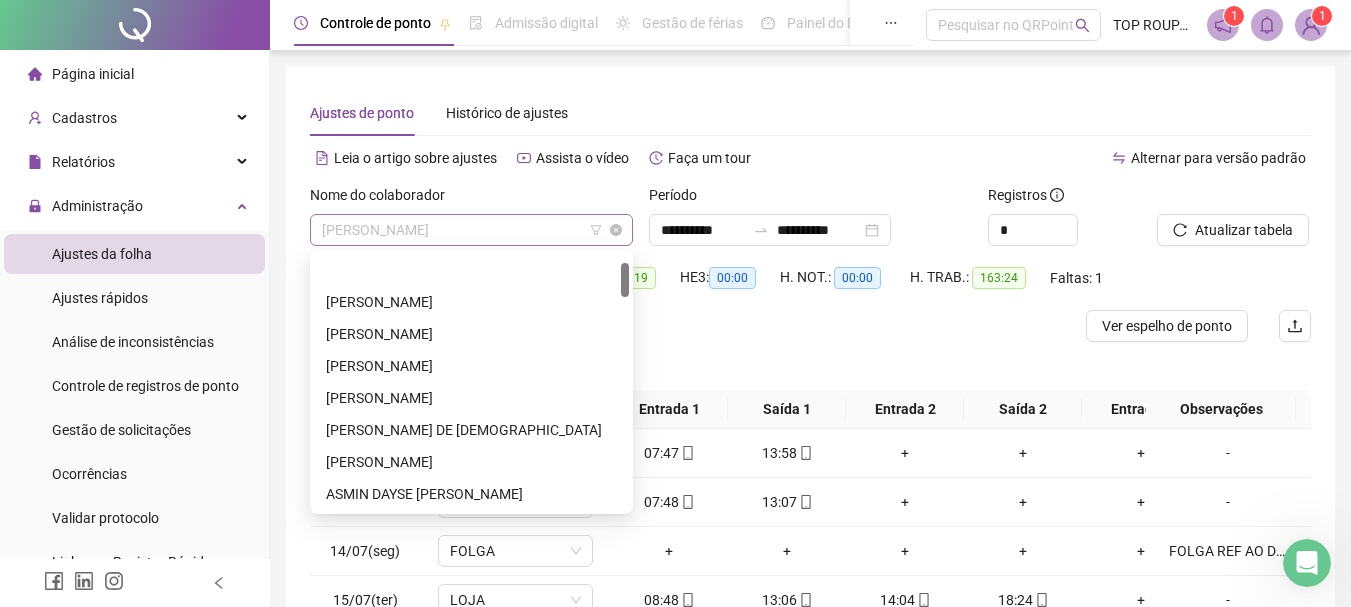 click on "[PERSON_NAME]" at bounding box center (471, 230) 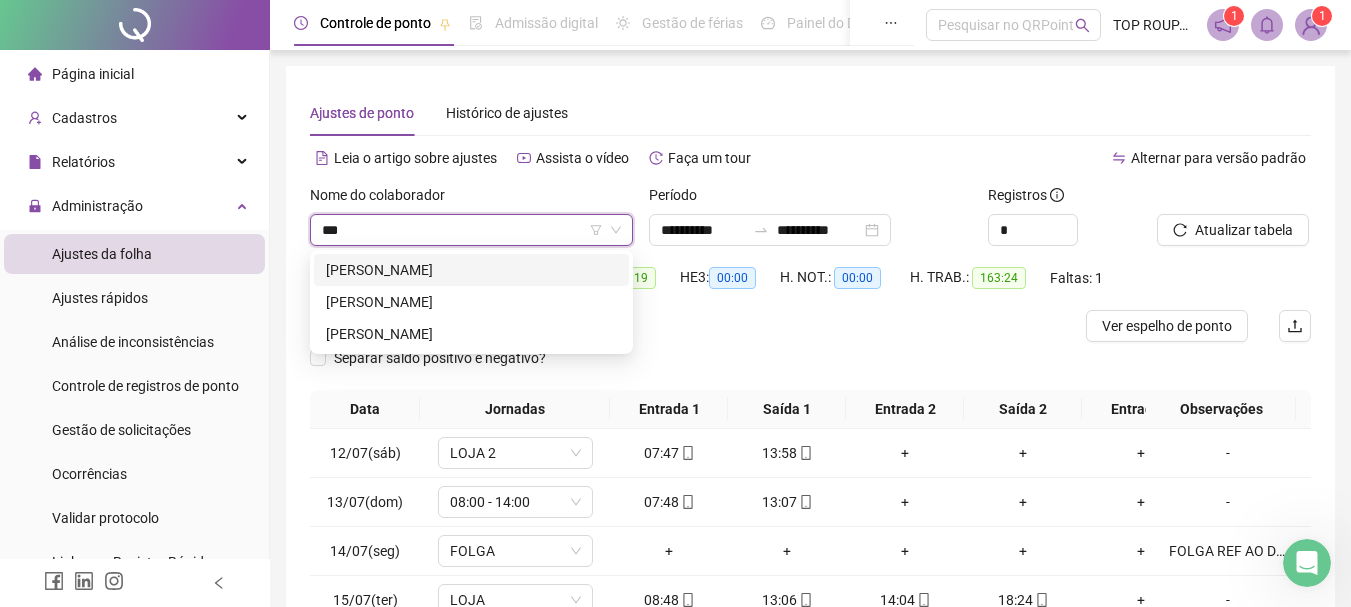 scroll, scrollTop: 0, scrollLeft: 0, axis: both 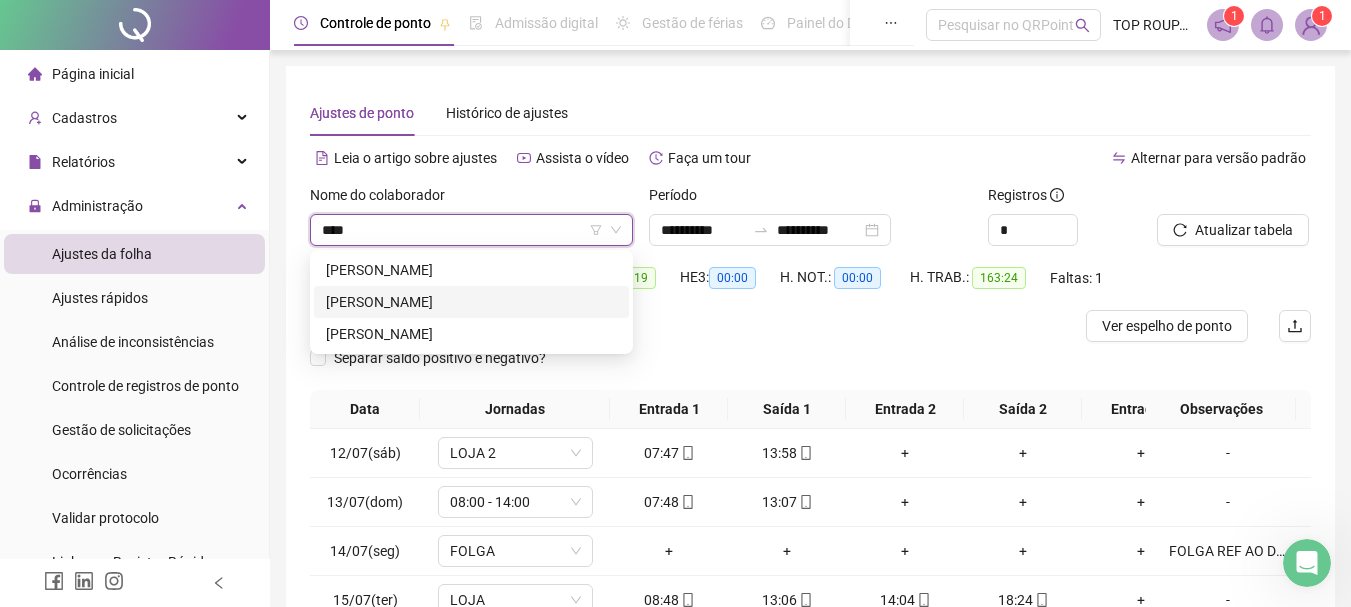 click on "[PERSON_NAME]" at bounding box center (471, 302) 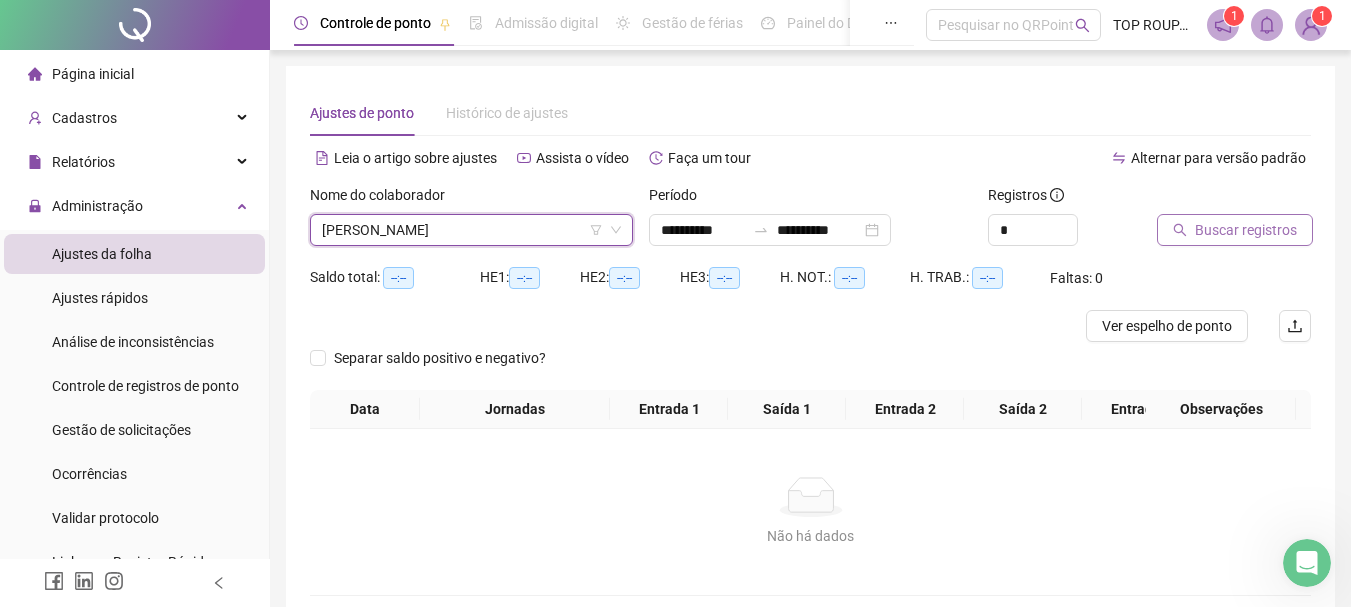 click on "Buscar registros" at bounding box center (1246, 230) 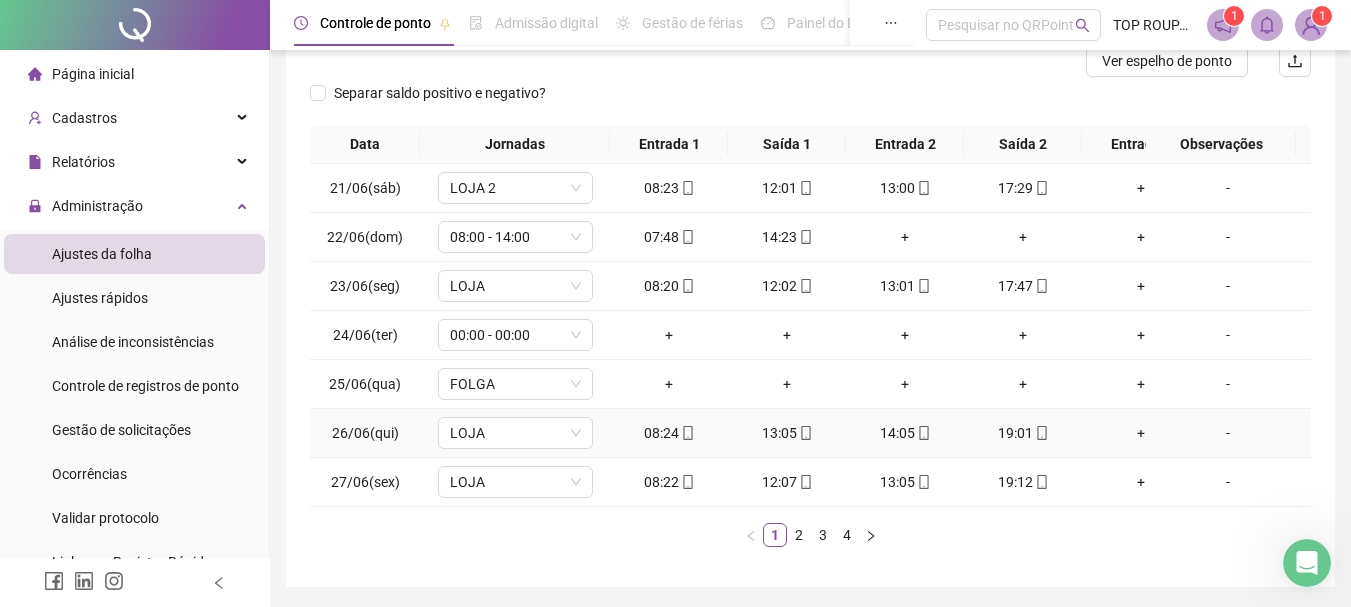 scroll, scrollTop: 300, scrollLeft: 0, axis: vertical 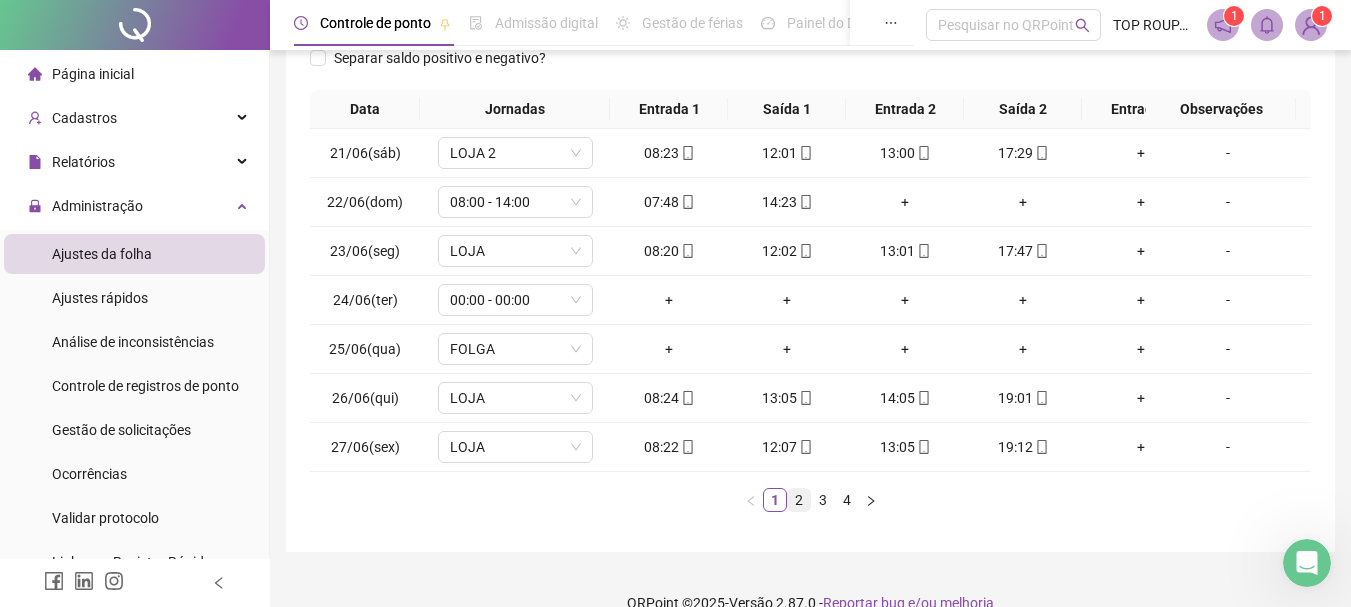 click on "2" at bounding box center (799, 500) 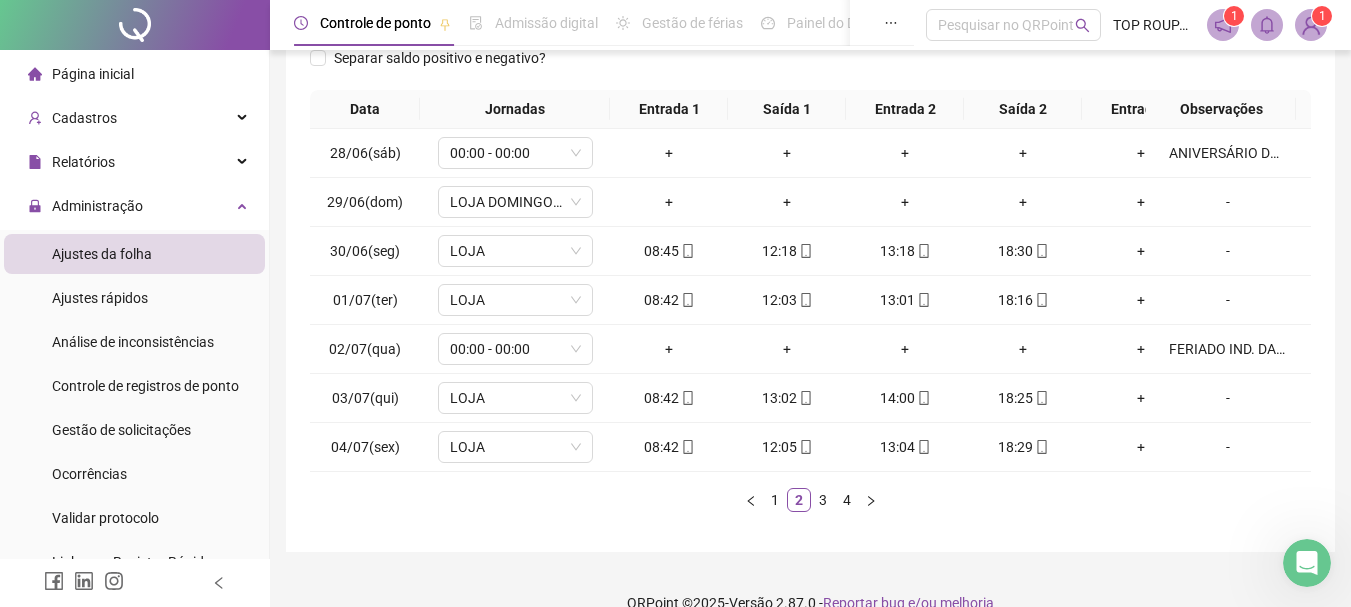 scroll, scrollTop: 0, scrollLeft: 60, axis: horizontal 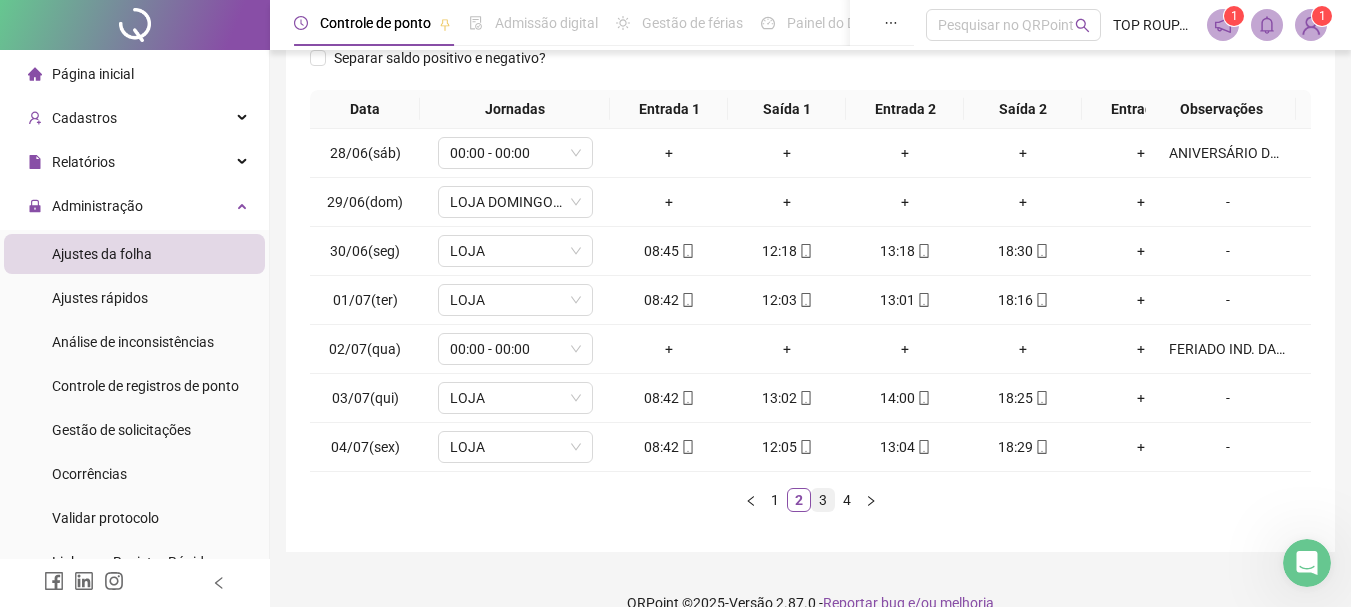 click on "3" at bounding box center [823, 500] 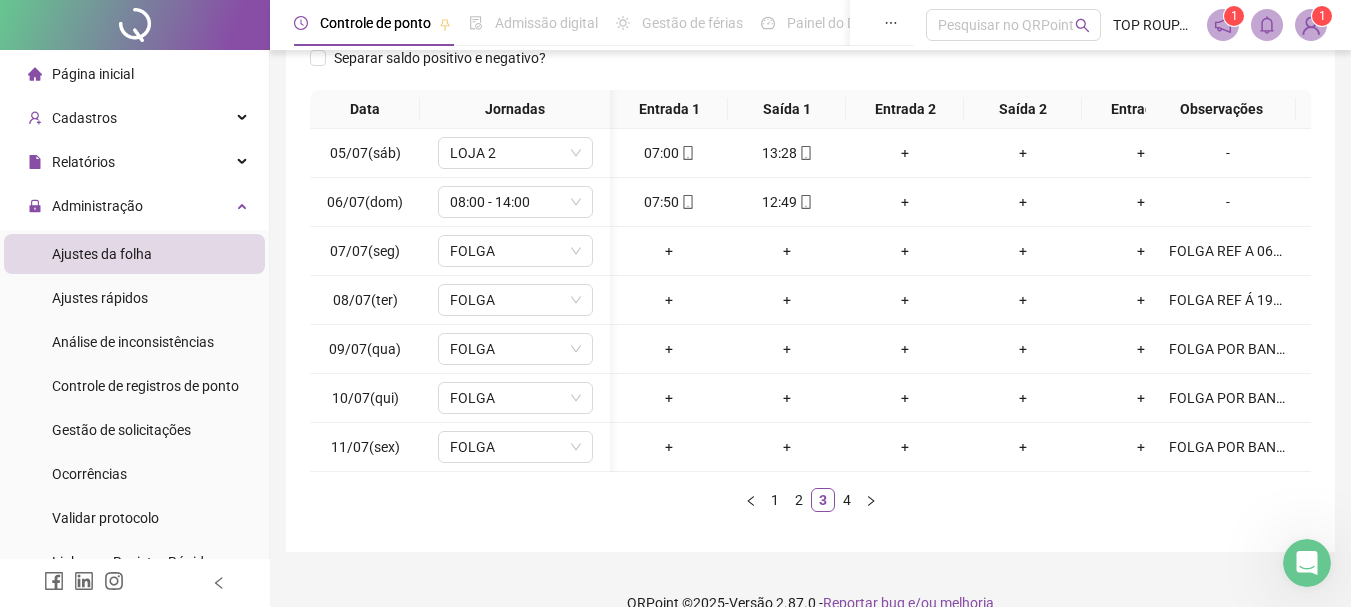 scroll, scrollTop: 0, scrollLeft: 71, axis: horizontal 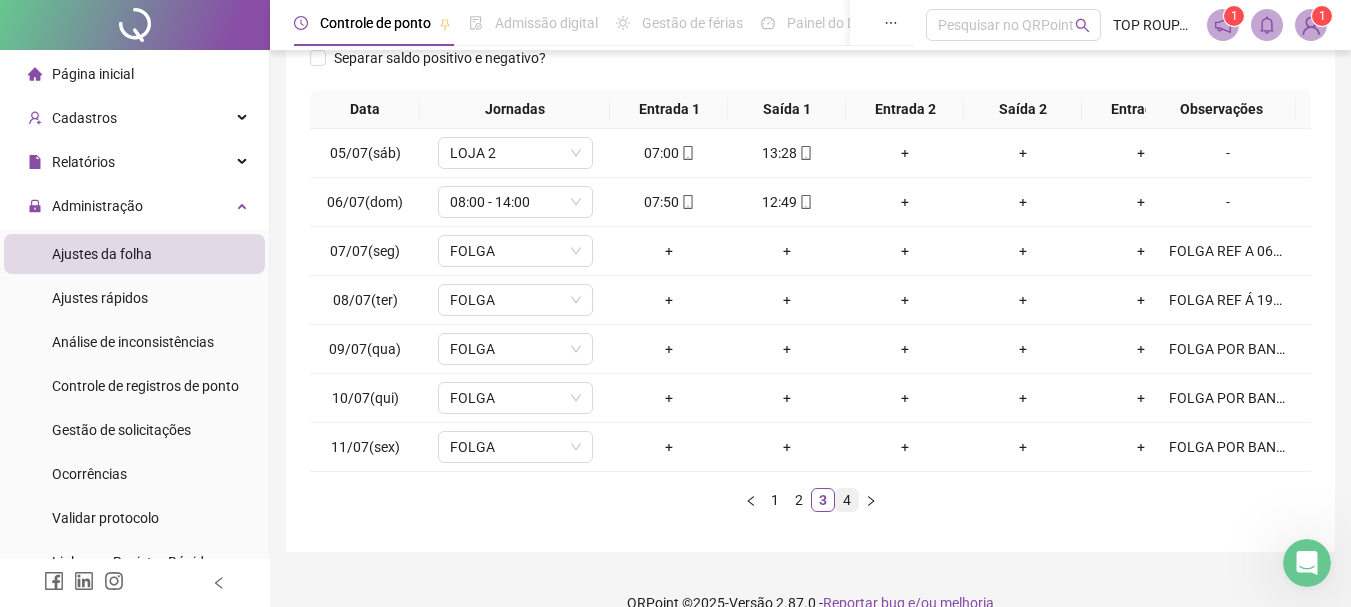 click on "4" at bounding box center (847, 500) 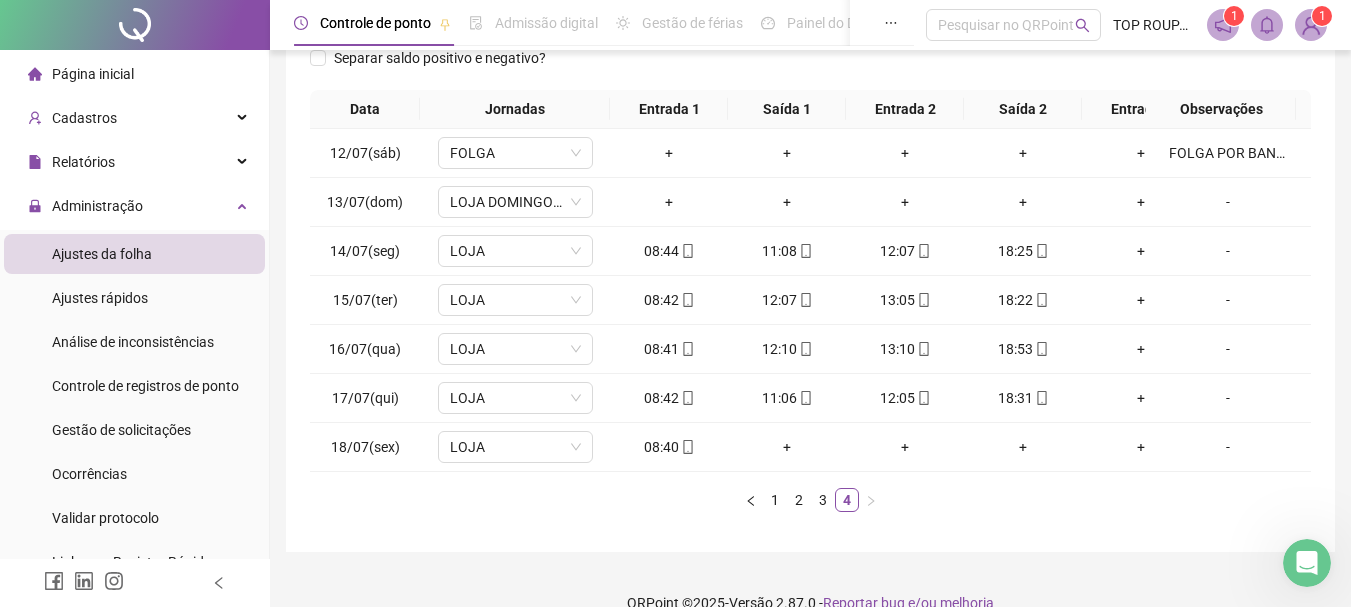 click on "Data Jornadas Entrada 1 Saída 1 Entrada 2 Saída 2 Entrada 3 Saída 3 Observações                   12/07(sáb) FOLGA + + + + + + FOLGA POR BANCO DE HORAS 13/07(dom) LOJA DOMINGO 2 + + + + + + - 14/07(seg) [GEOGRAPHIC_DATA]  08:44 11:08 12:07 18:25 + + - 15/07(ter) LOJA  08:42 12:07 13:05 18:22 + + - 16/07(qua) [GEOGRAPHIC_DATA]  08:41 12:10 13:10 18:53 + + - 17/07(qui) LOJA  08:42 11:06 12:05 18:31 + + - 18/07(sex) [GEOGRAPHIC_DATA]  08:40 + + + + + - 1 2 3 4" at bounding box center [810, 301] 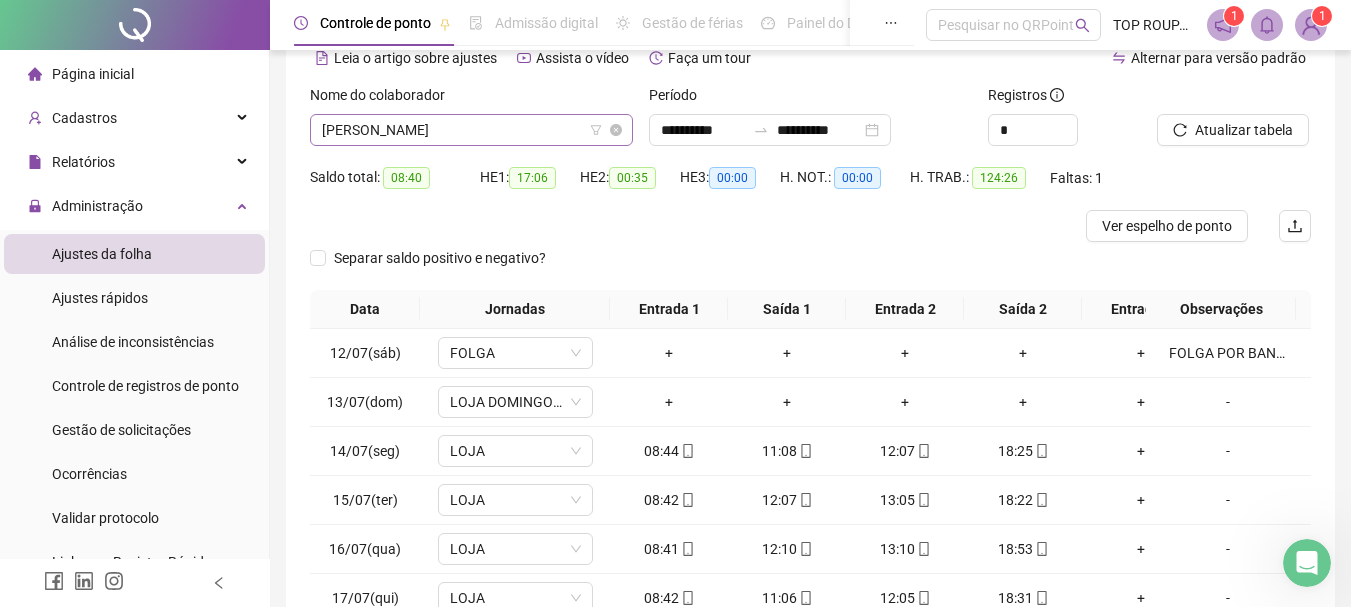 click on "[PERSON_NAME]" at bounding box center (471, 130) 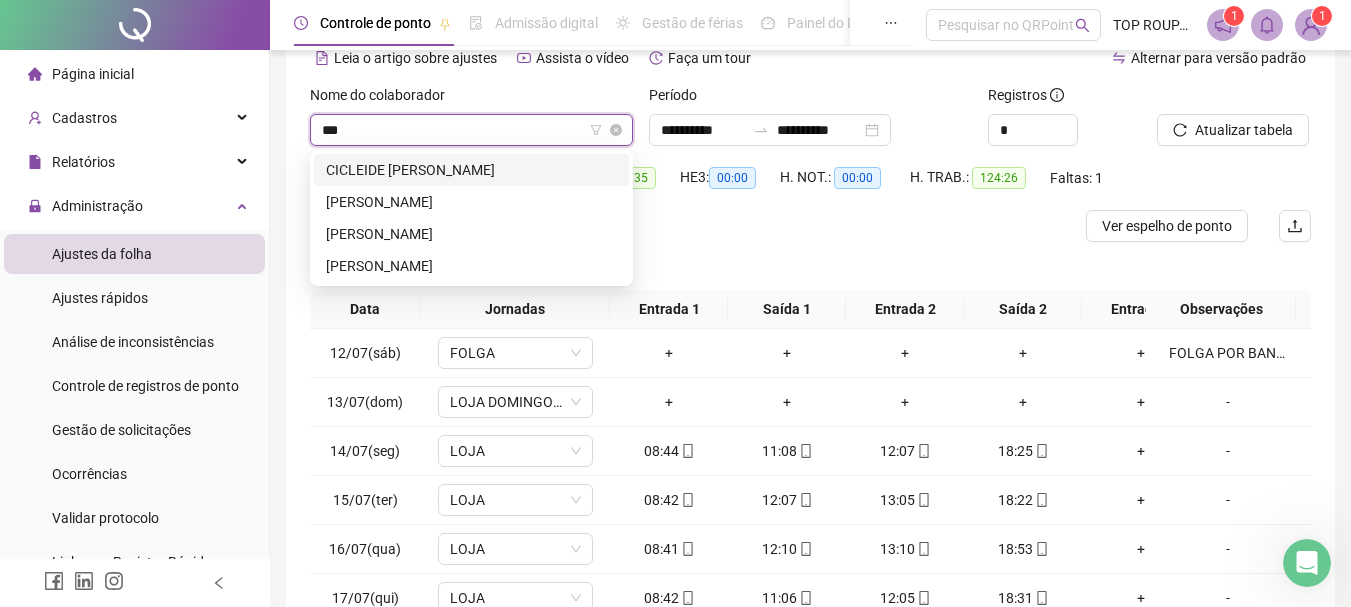 type on "****" 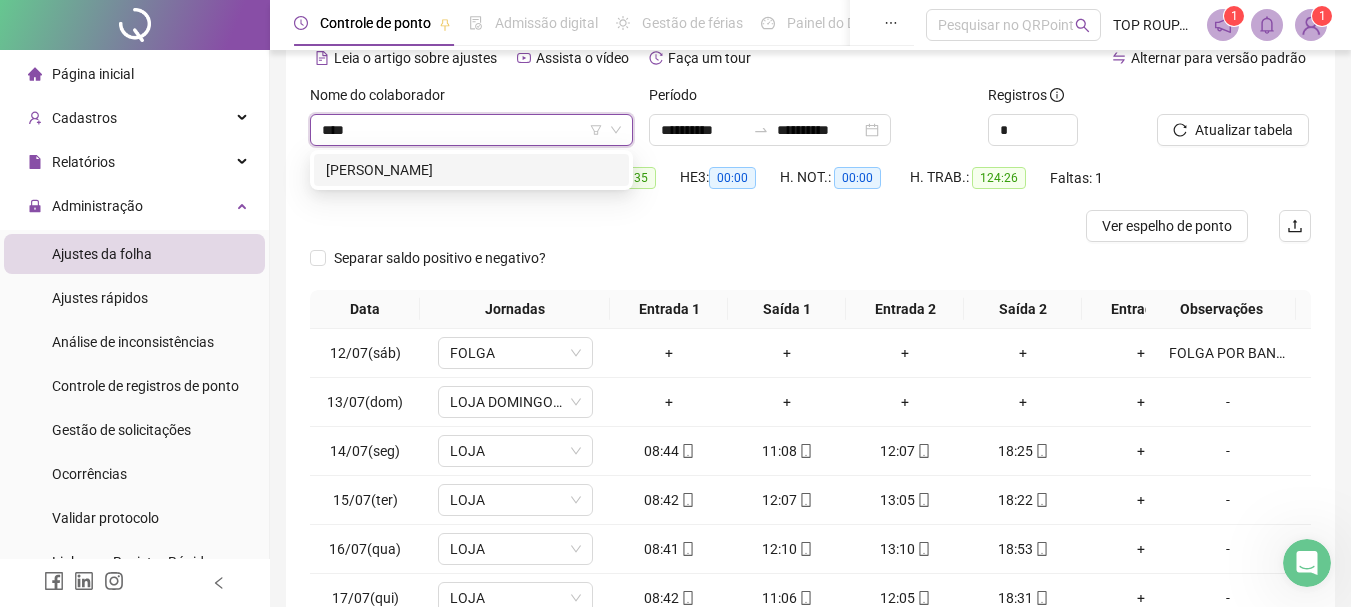click on "[PERSON_NAME]" at bounding box center [471, 170] 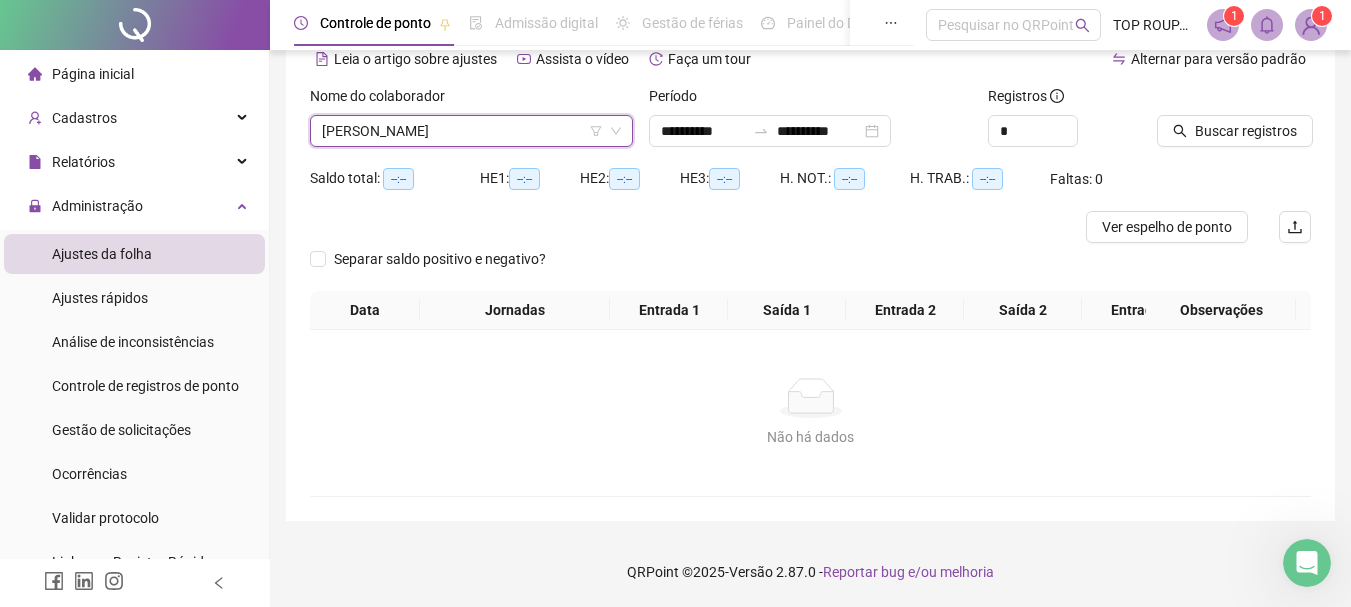 click at bounding box center [1209, 100] 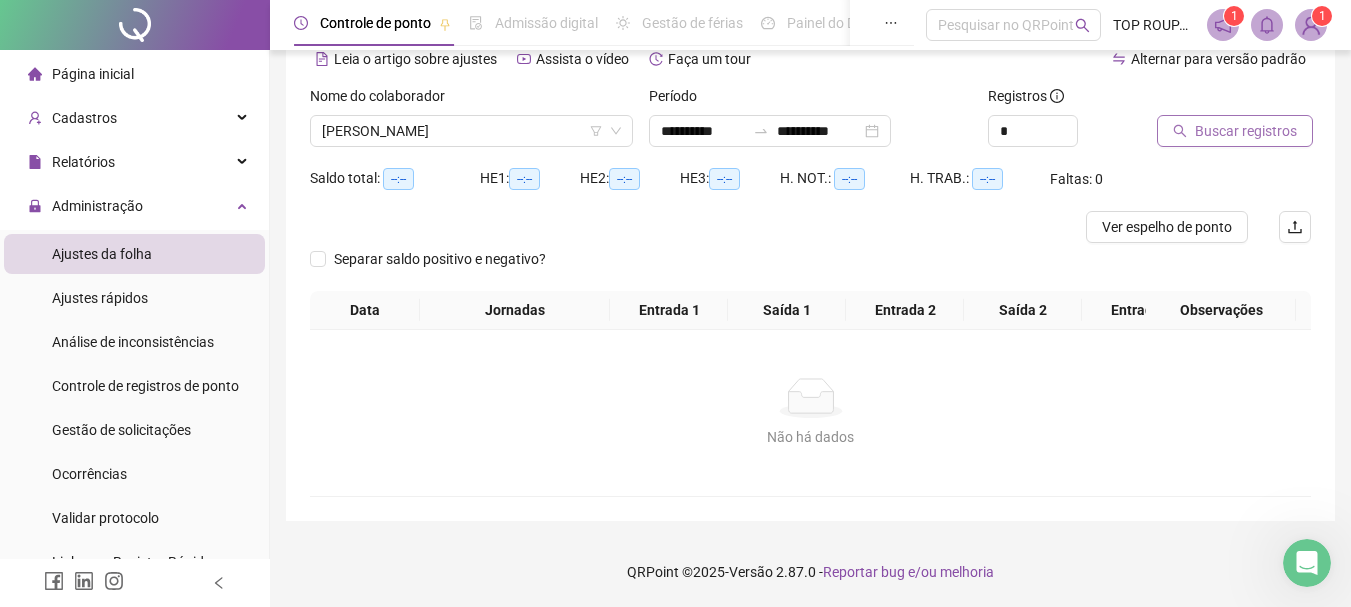 click on "Buscar registros" at bounding box center (1246, 131) 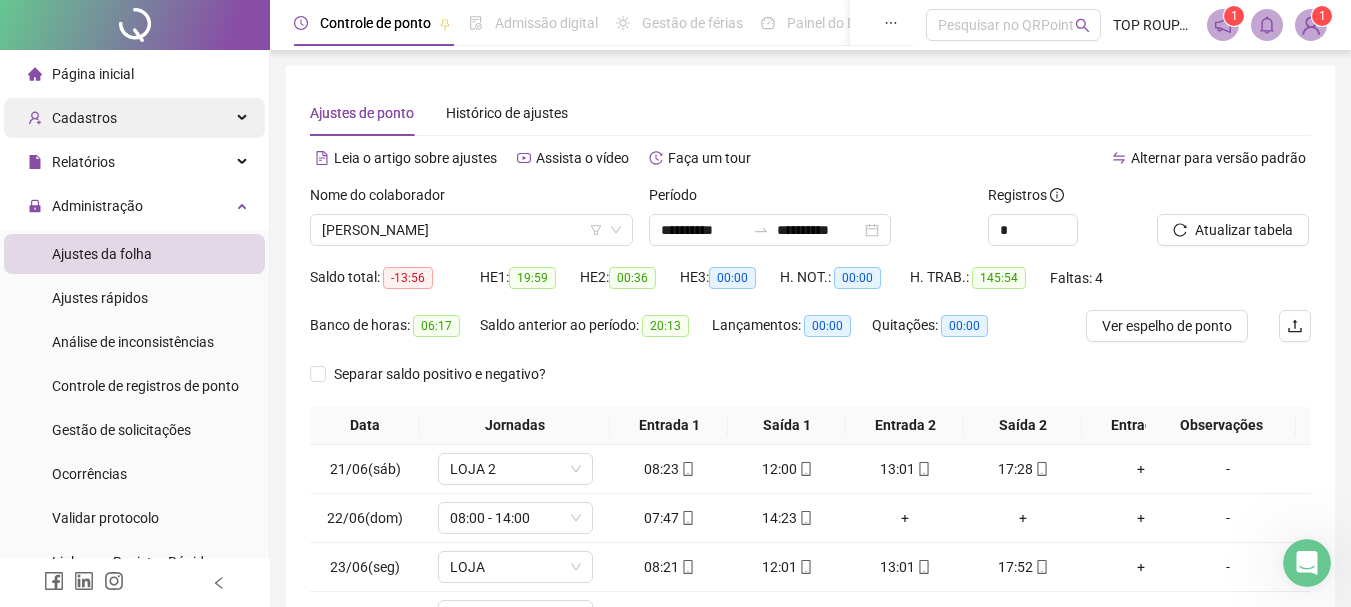 click on "Cadastros" at bounding box center [134, 118] 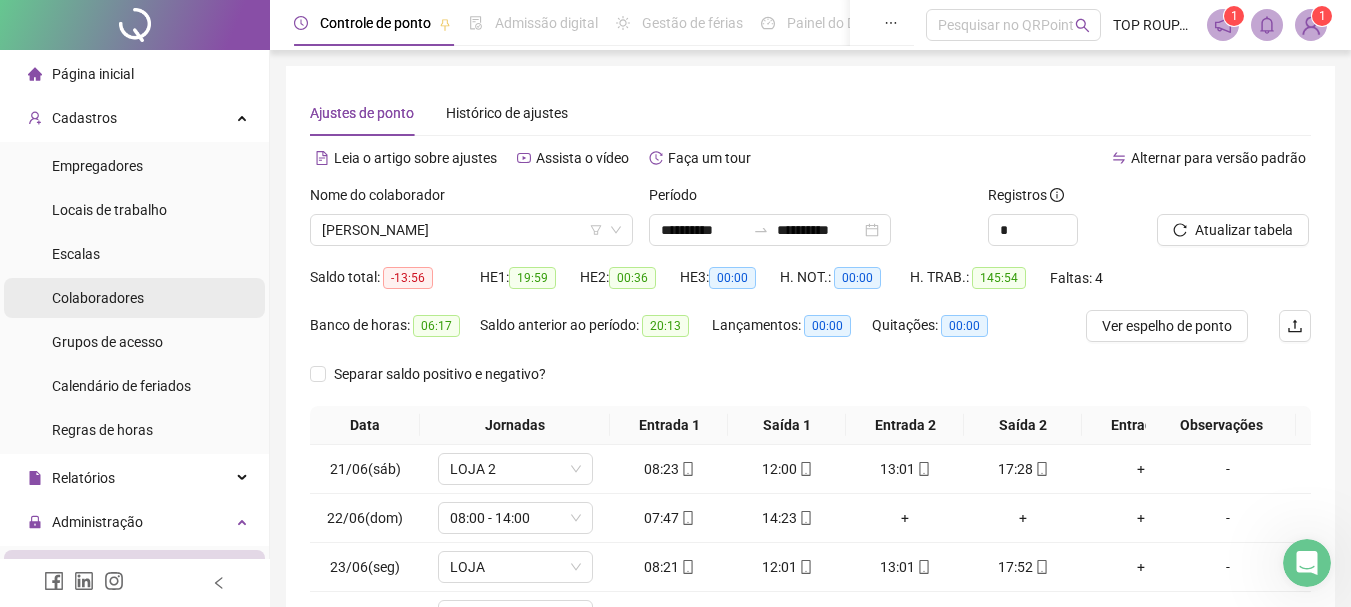click on "Colaboradores" at bounding box center [98, 298] 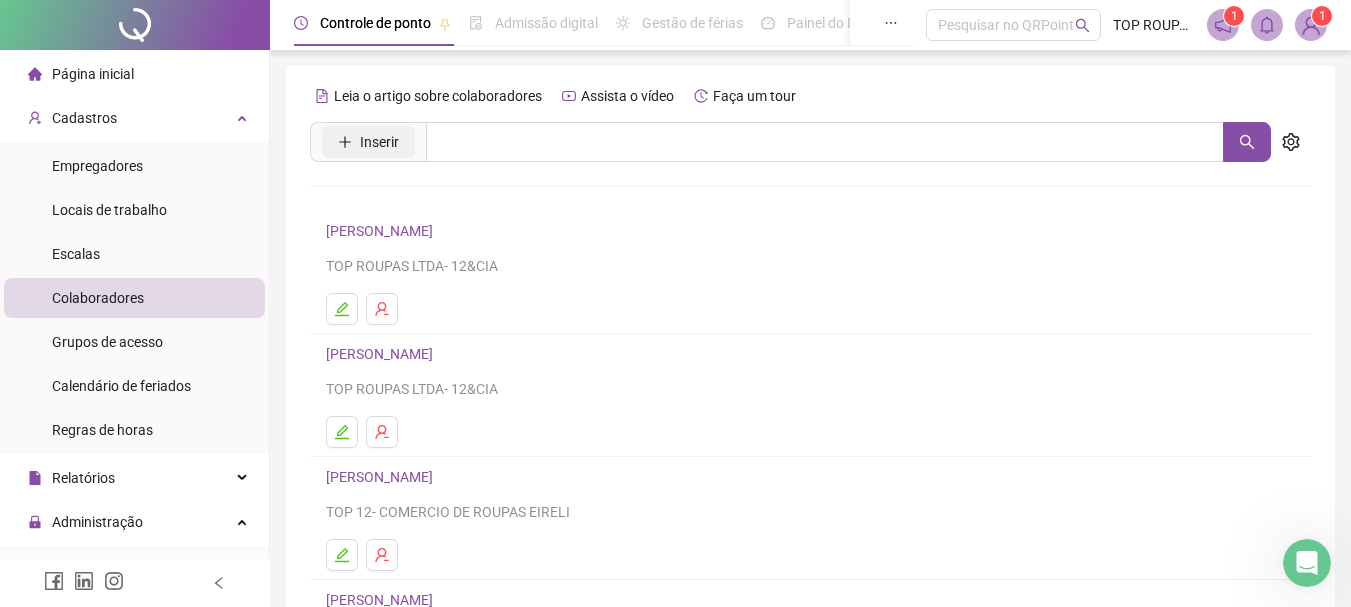click on "Inserir" at bounding box center [379, 142] 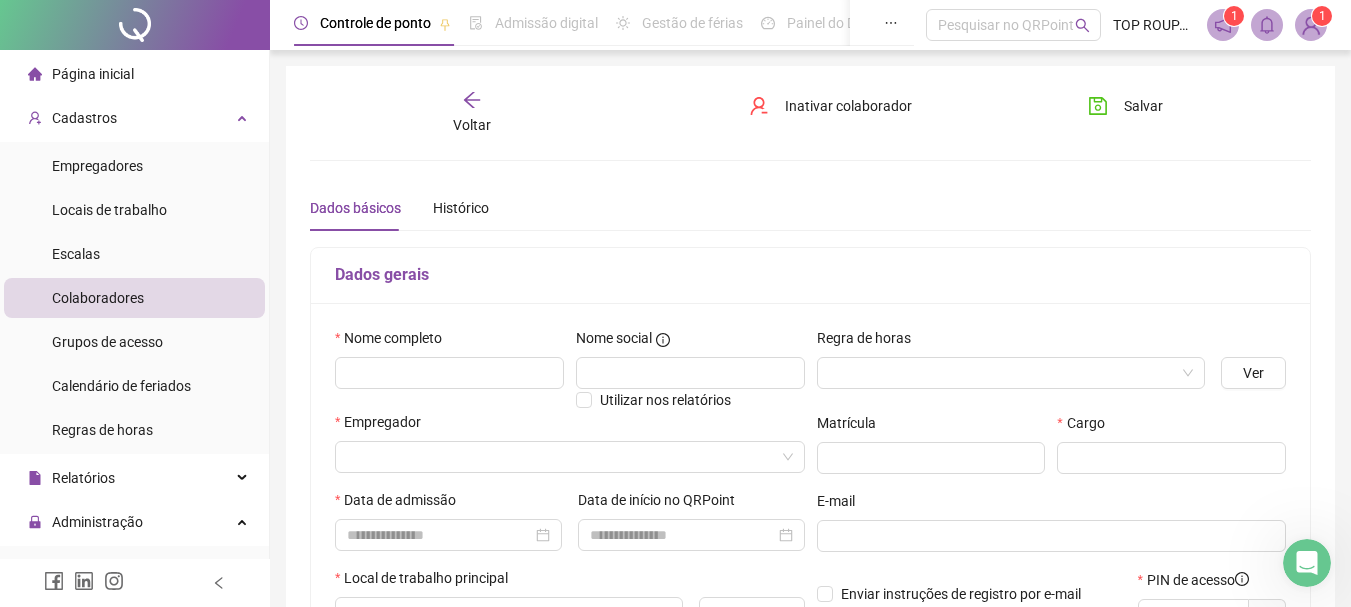 type on "*****" 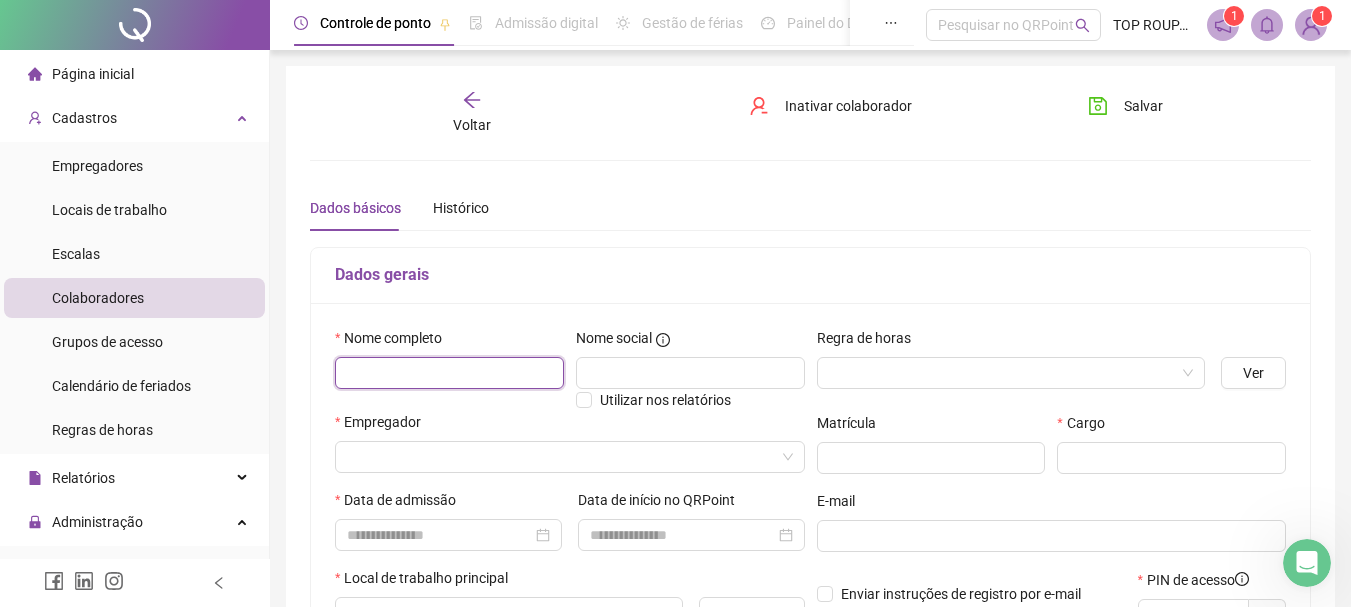 click at bounding box center [449, 373] 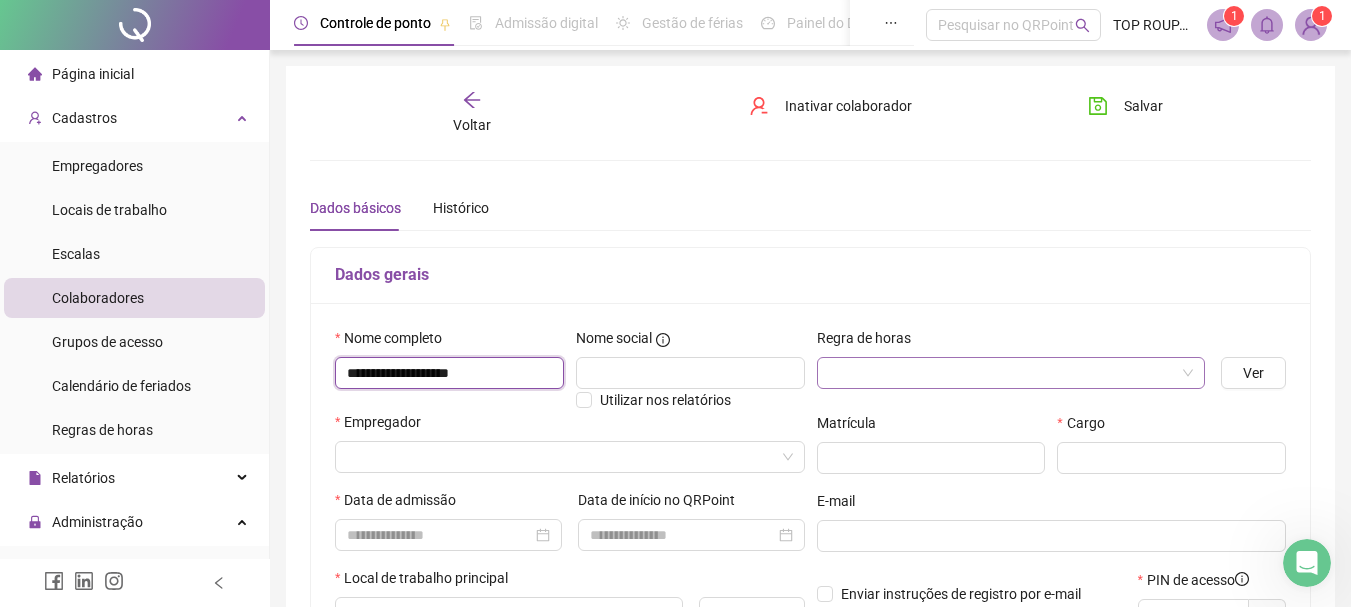 type on "**********" 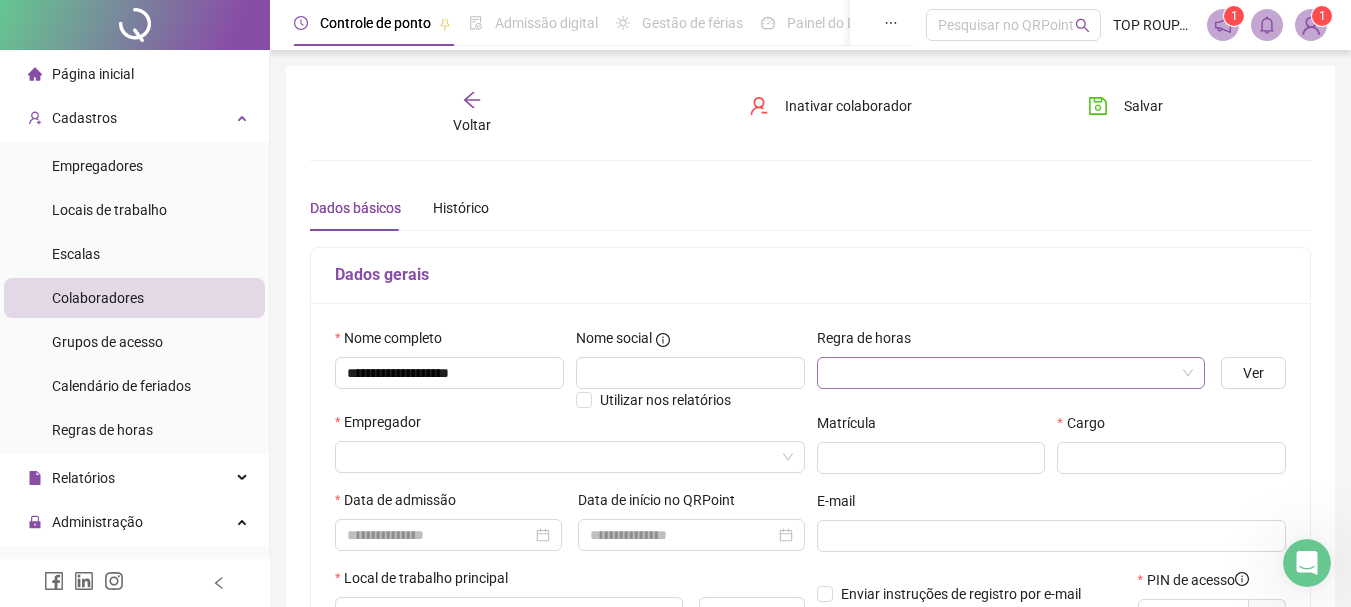 click at bounding box center [1005, 373] 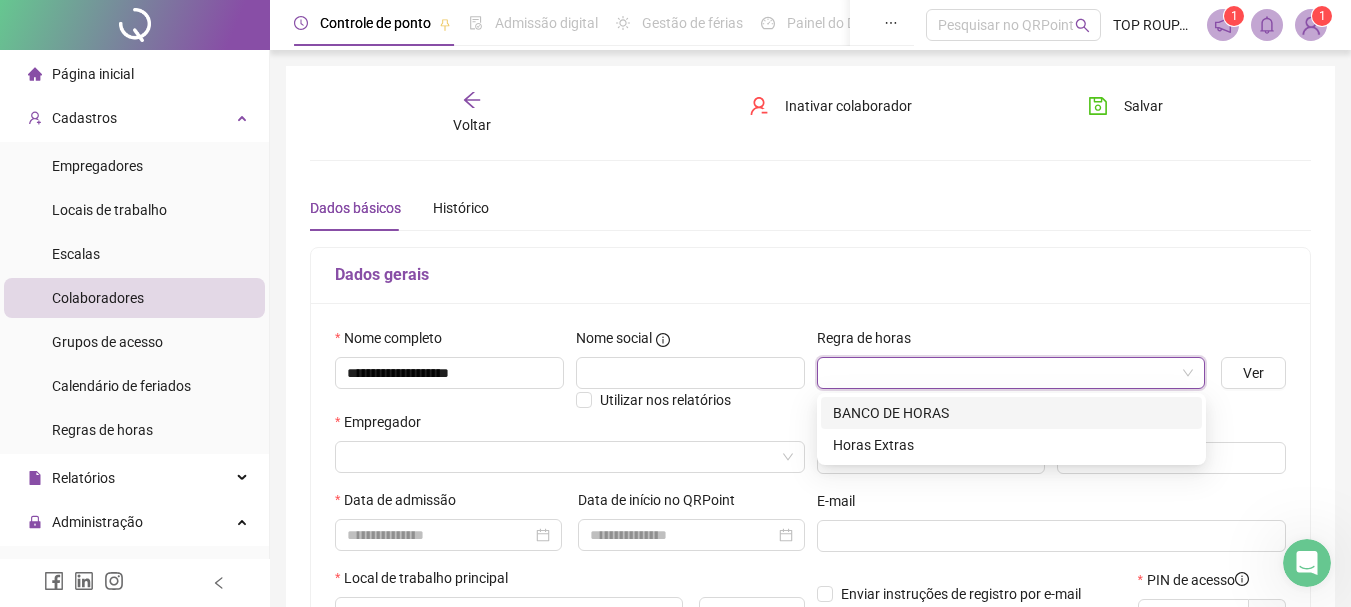 click on "BANCO DE HORAS" at bounding box center [1011, 413] 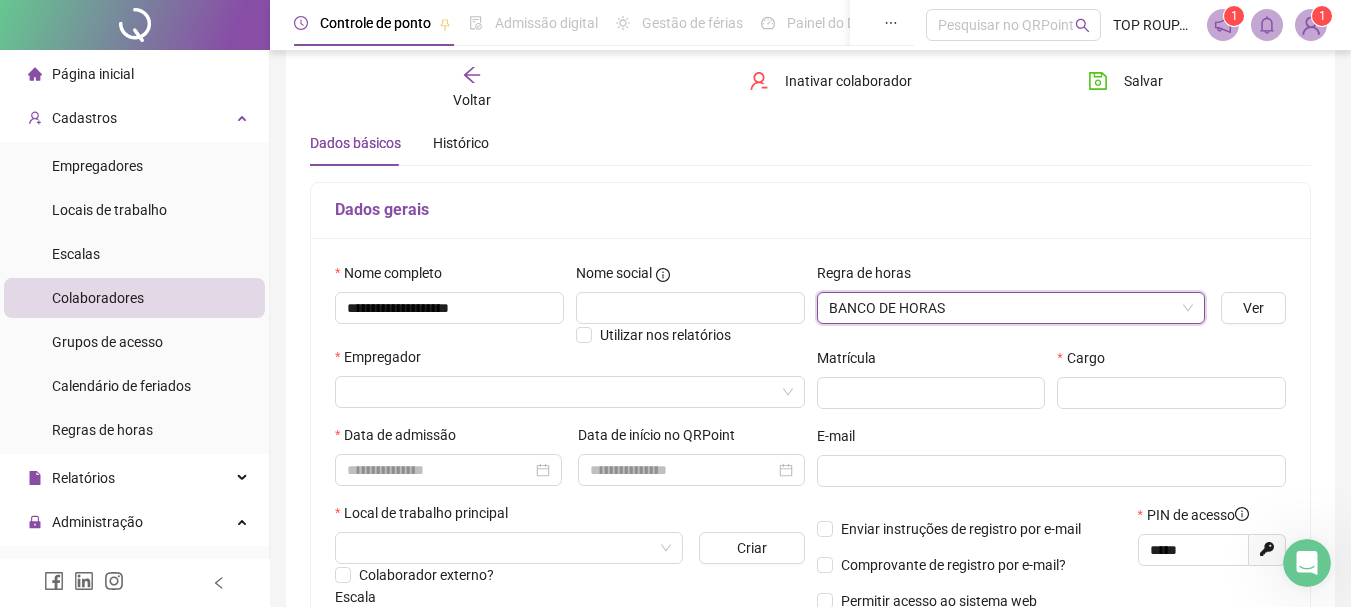 scroll, scrollTop: 100, scrollLeft: 0, axis: vertical 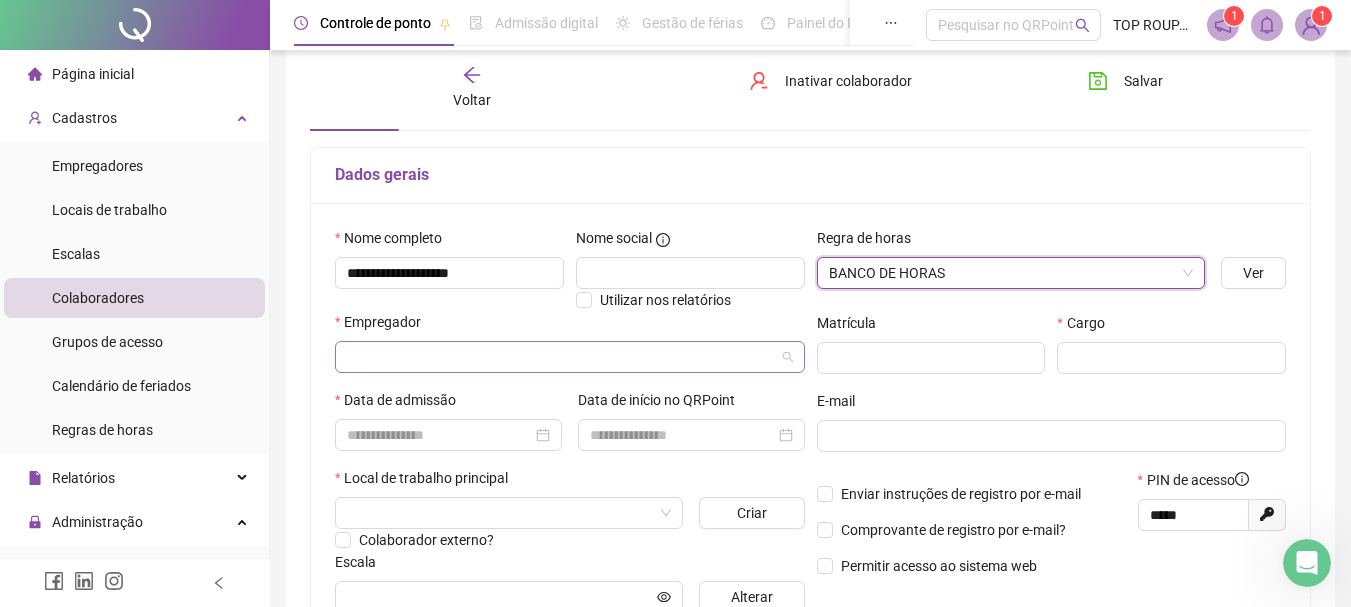 click at bounding box center [564, 357] 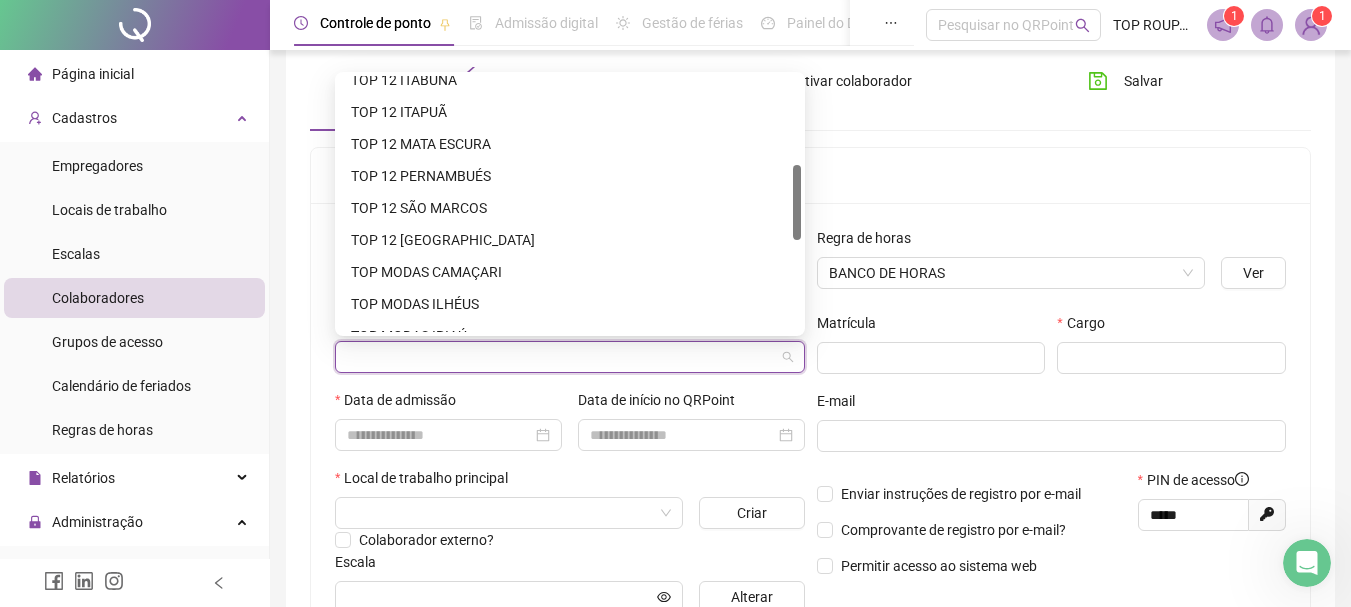scroll, scrollTop: 400, scrollLeft: 0, axis: vertical 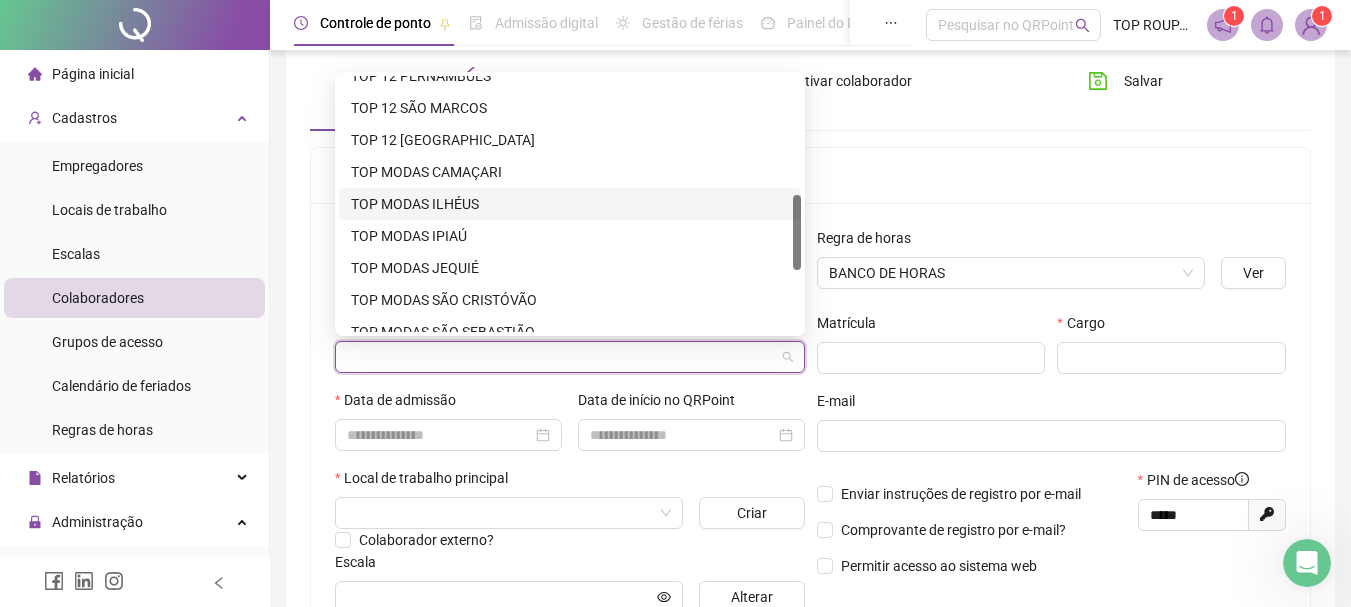 click on "TOP MODAS ILHÉUS" at bounding box center [570, 204] 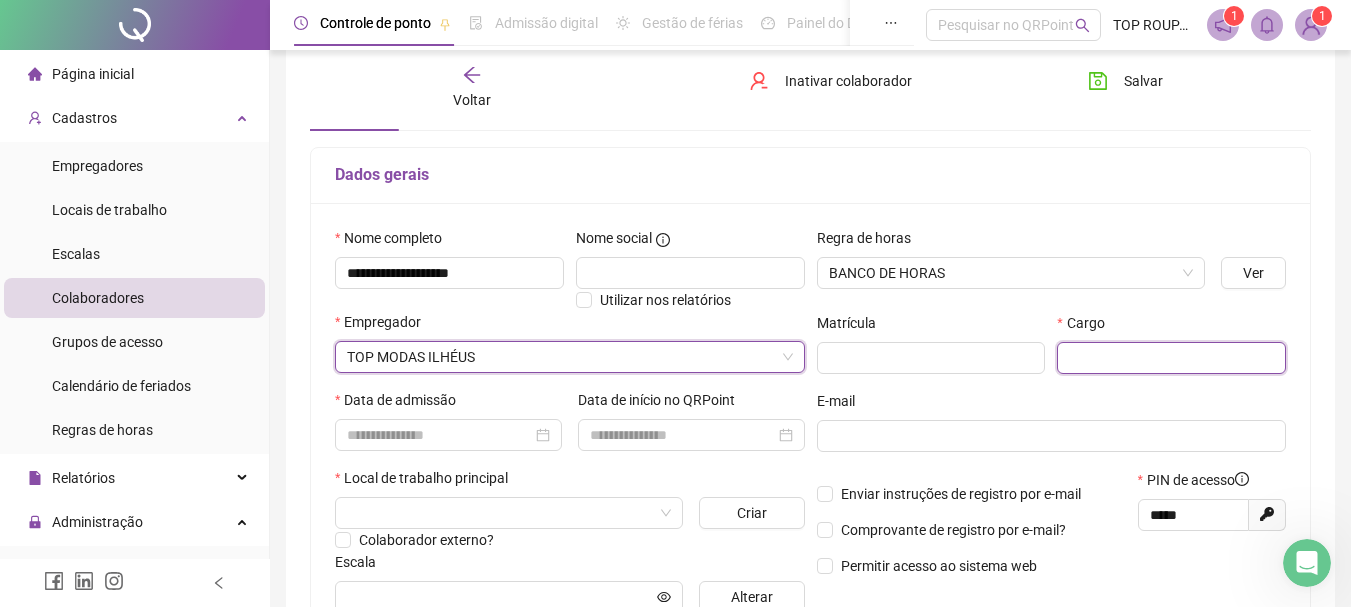 click at bounding box center (1171, 358) 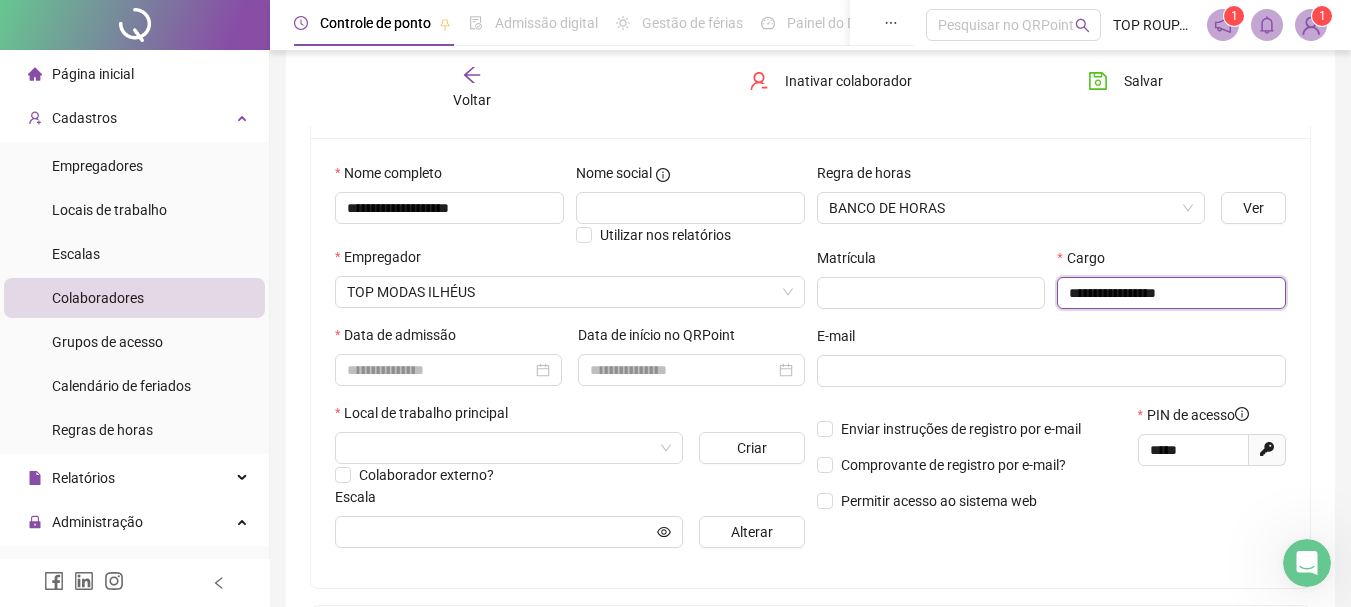 scroll, scrollTop: 200, scrollLeft: 0, axis: vertical 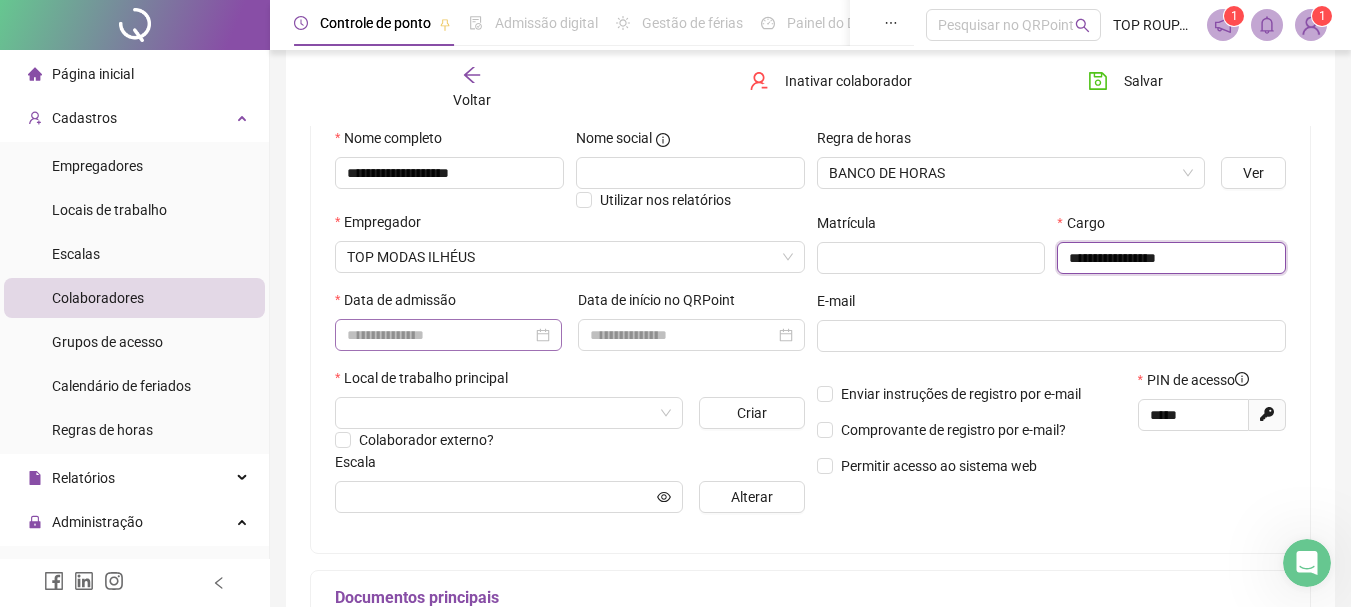 type on "**********" 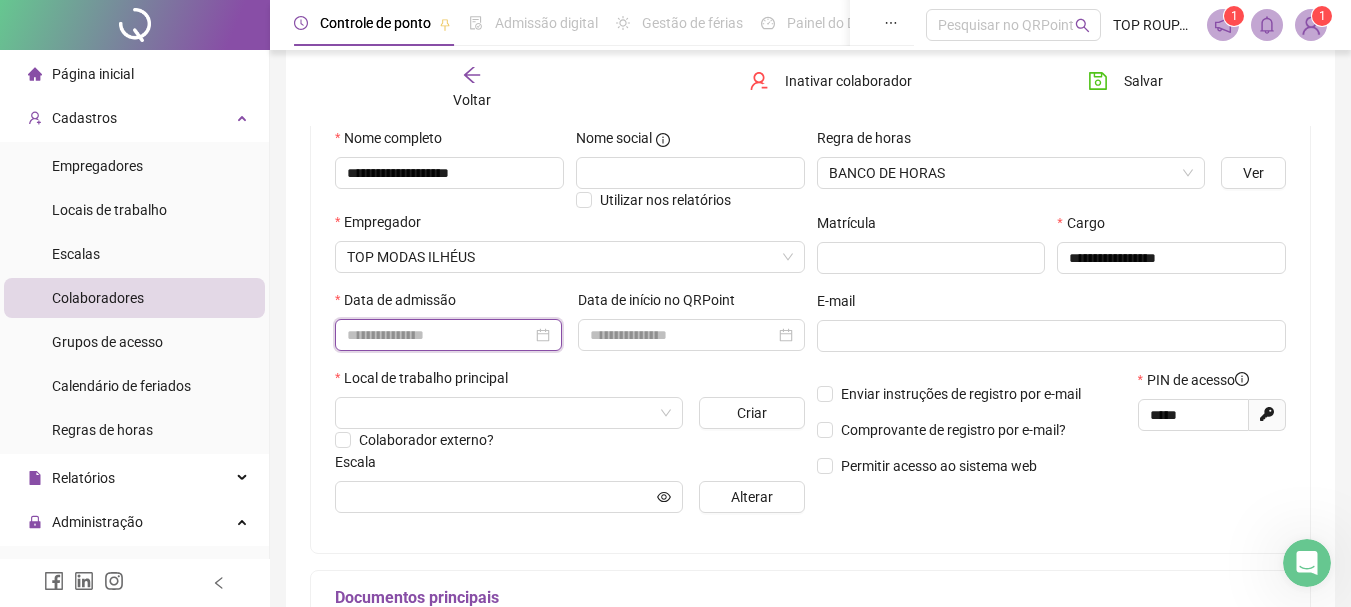 click at bounding box center [439, 335] 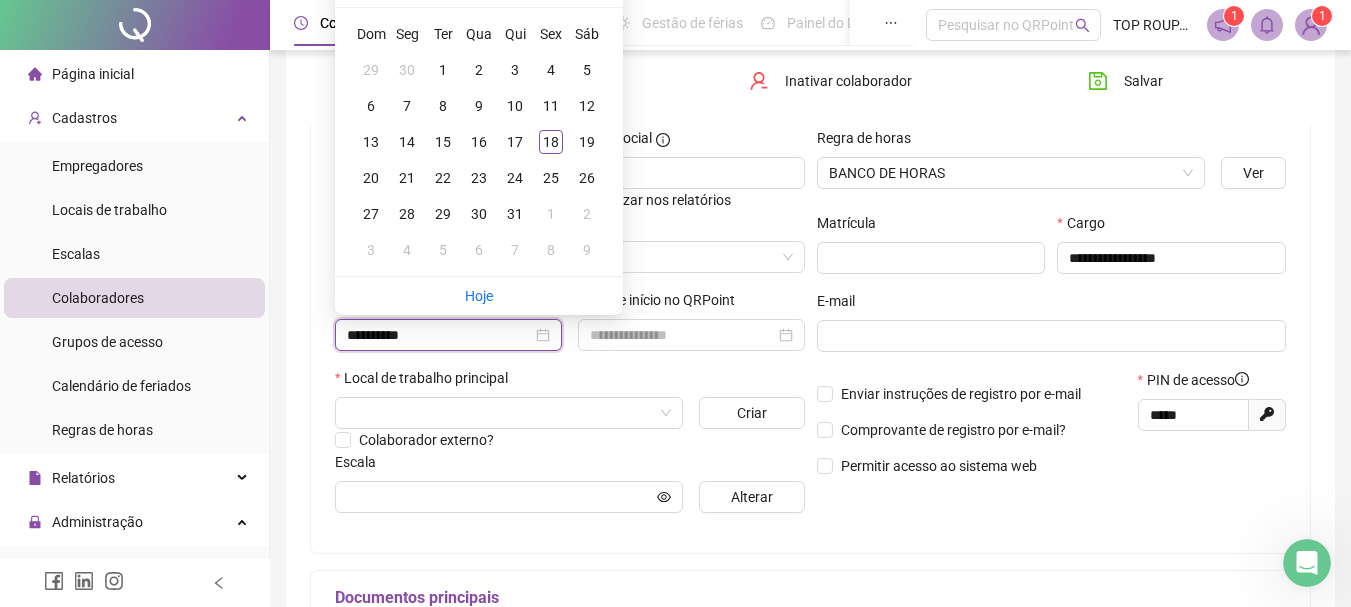 scroll, scrollTop: 0, scrollLeft: 0, axis: both 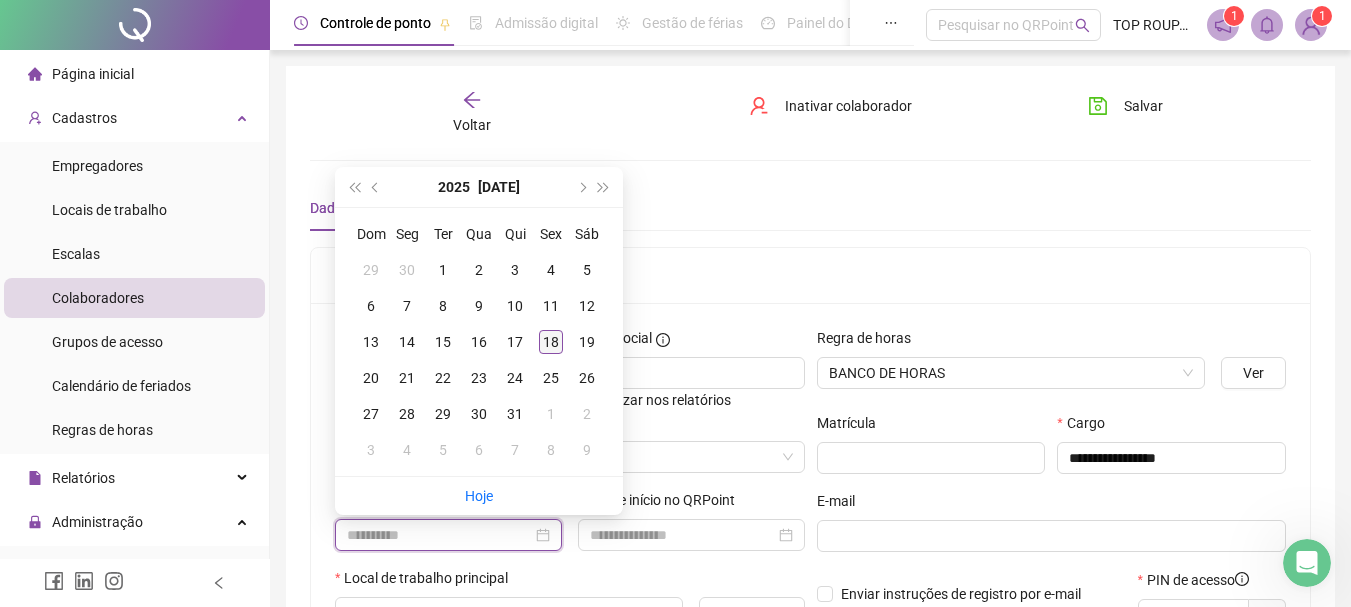 type on "**********" 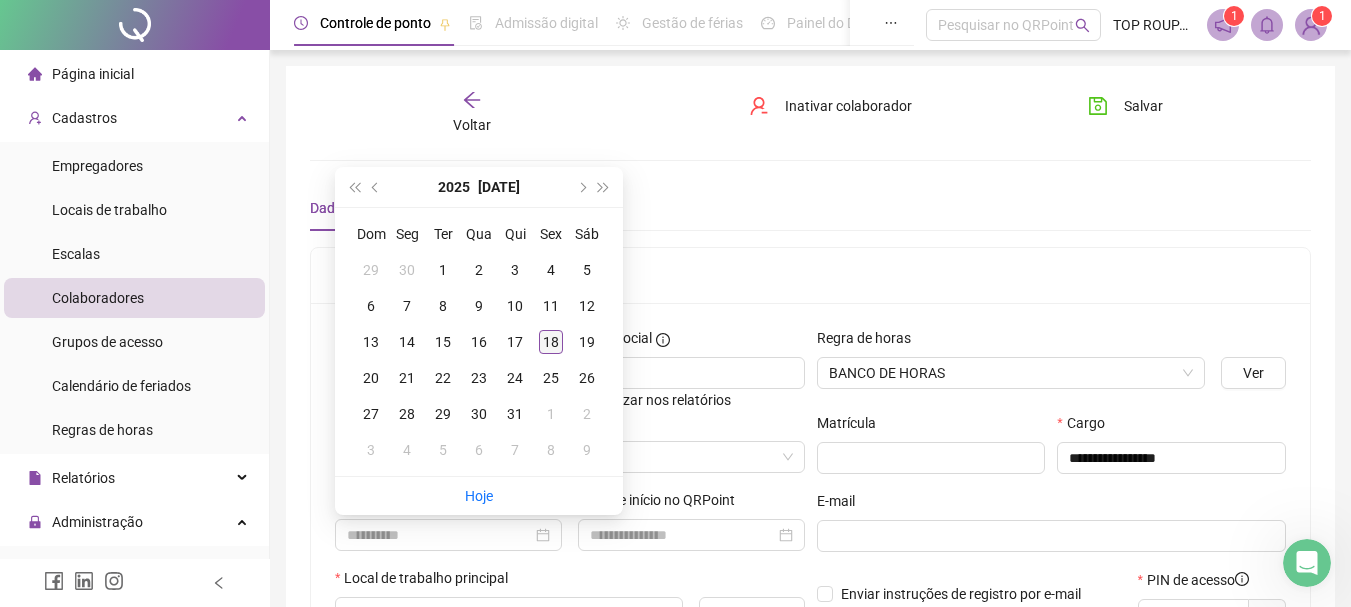 click on "18" at bounding box center [551, 342] 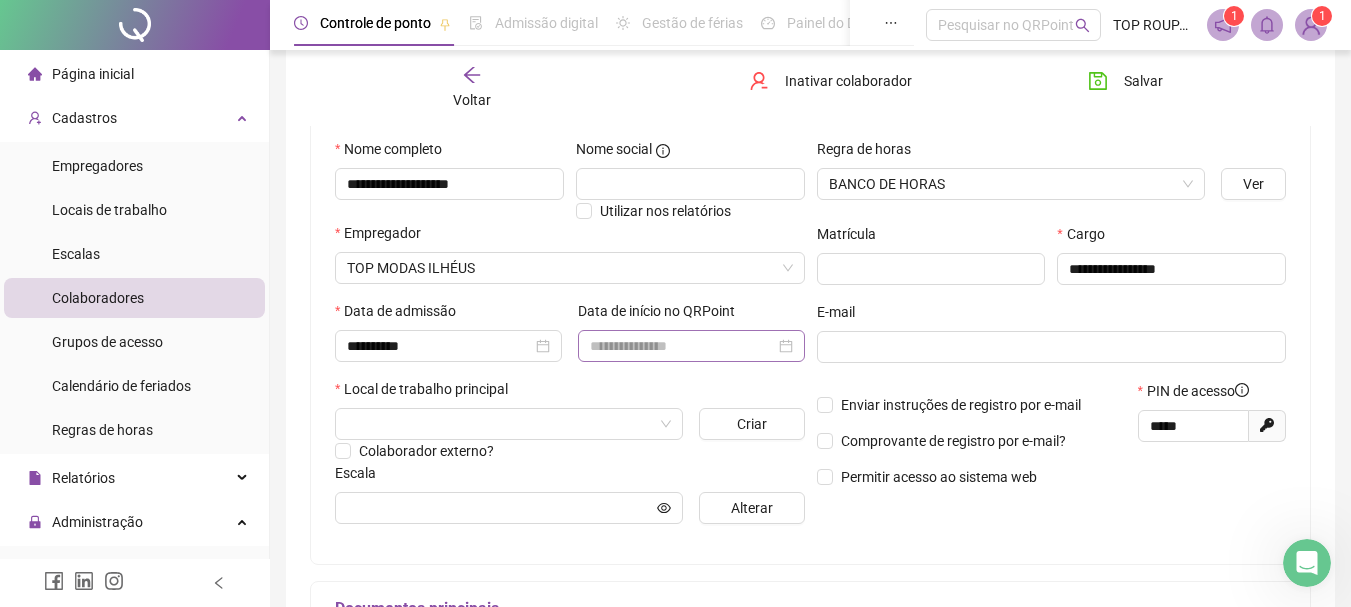 scroll, scrollTop: 200, scrollLeft: 0, axis: vertical 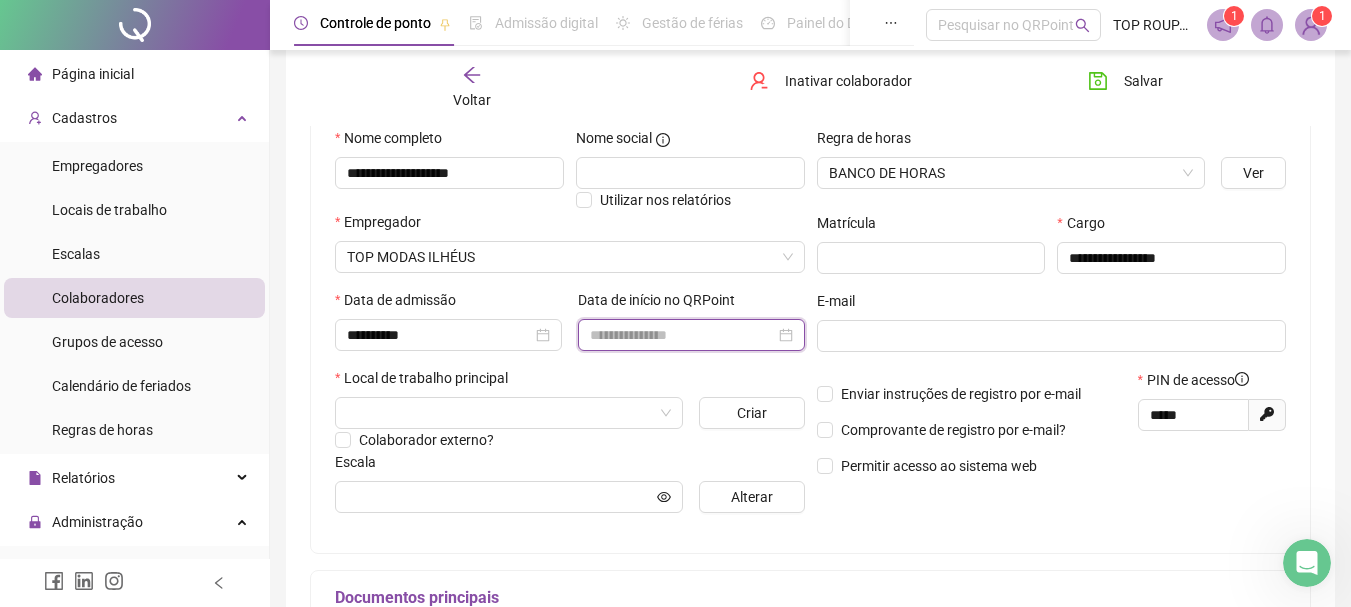 click at bounding box center (682, 335) 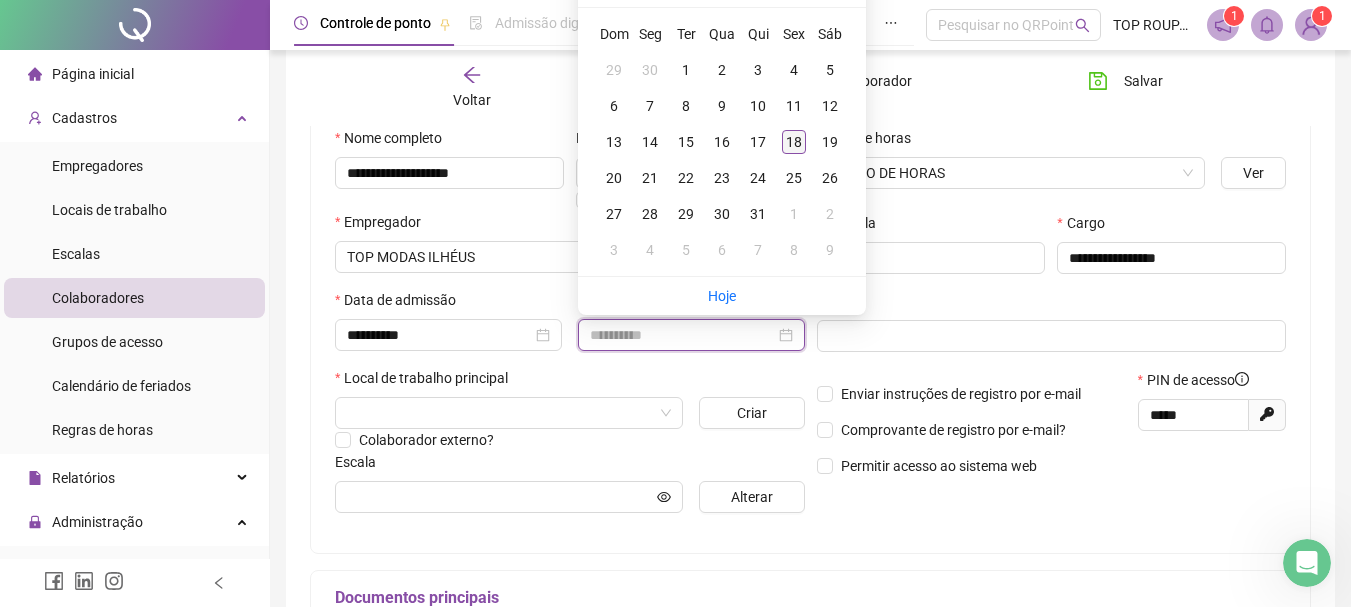 type on "**********" 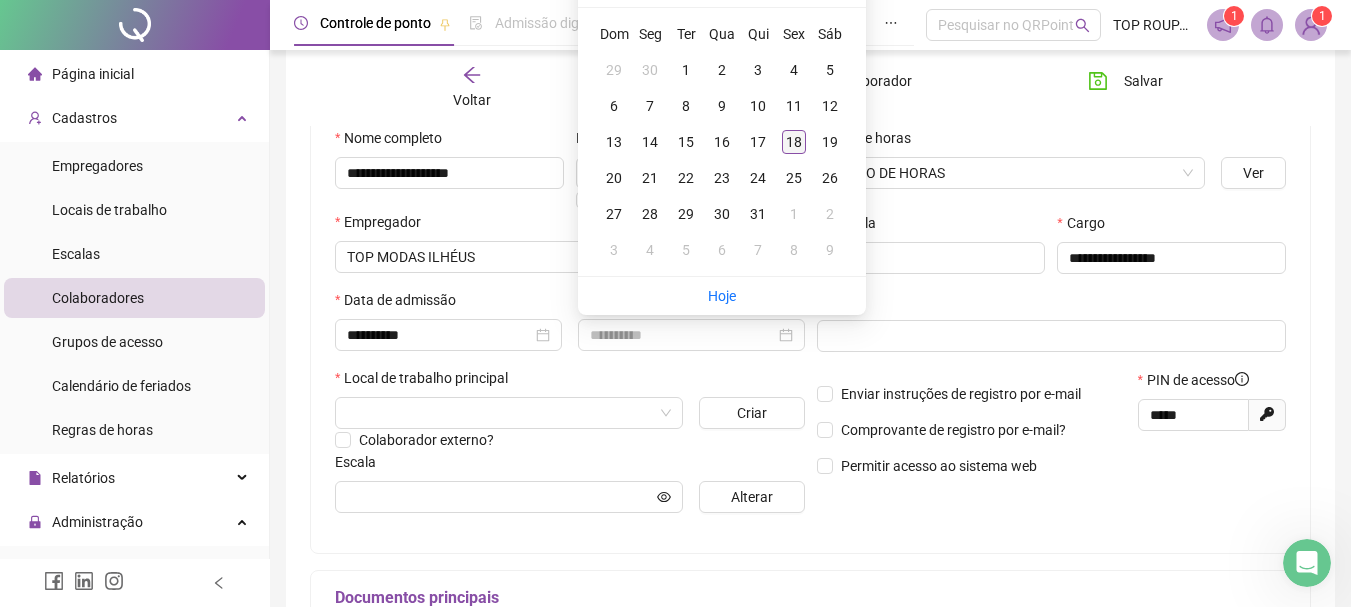 click on "18" at bounding box center (794, 142) 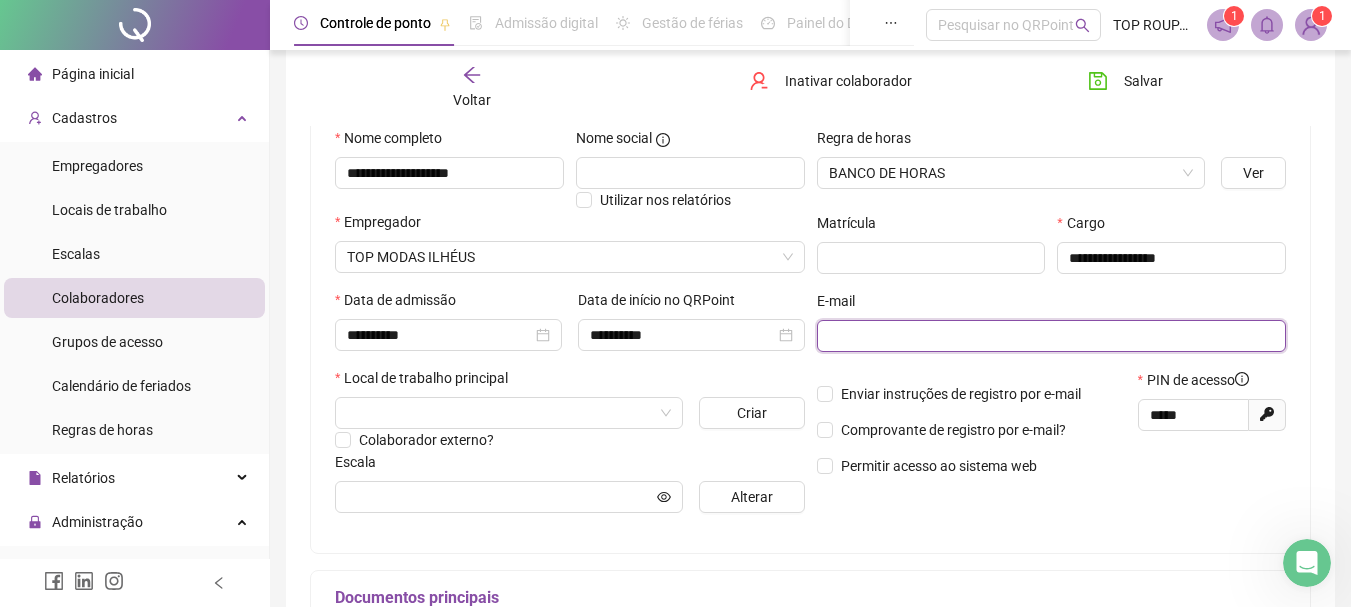 click at bounding box center [1050, 336] 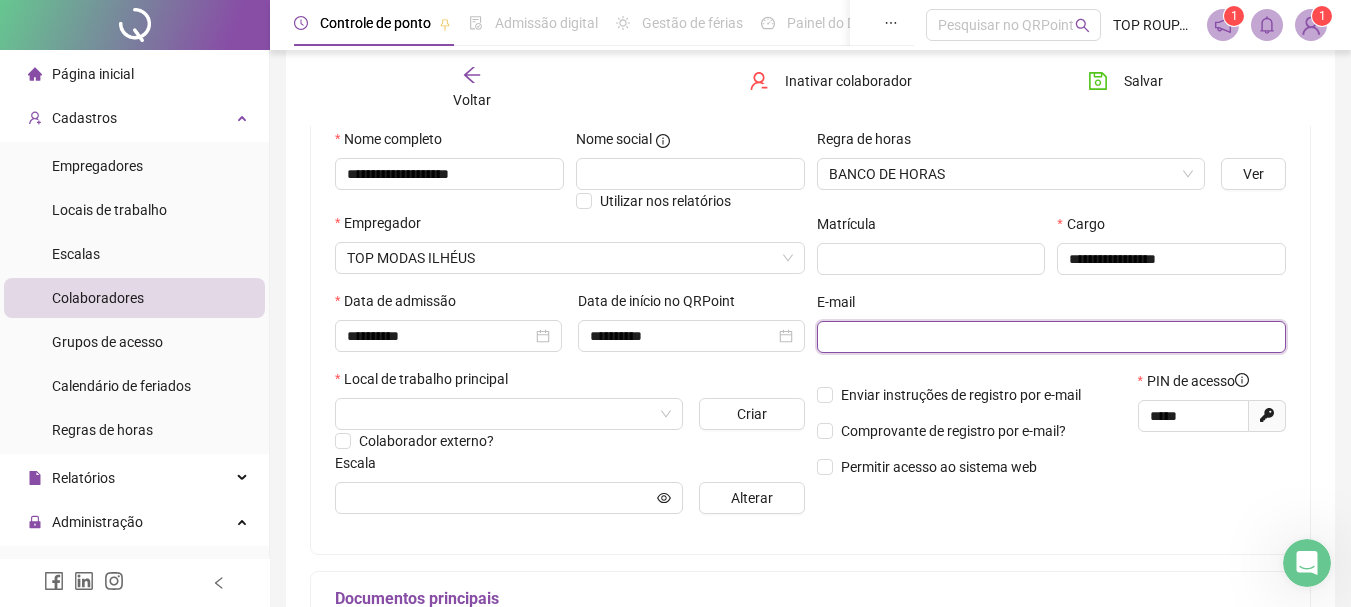 scroll, scrollTop: 200, scrollLeft: 0, axis: vertical 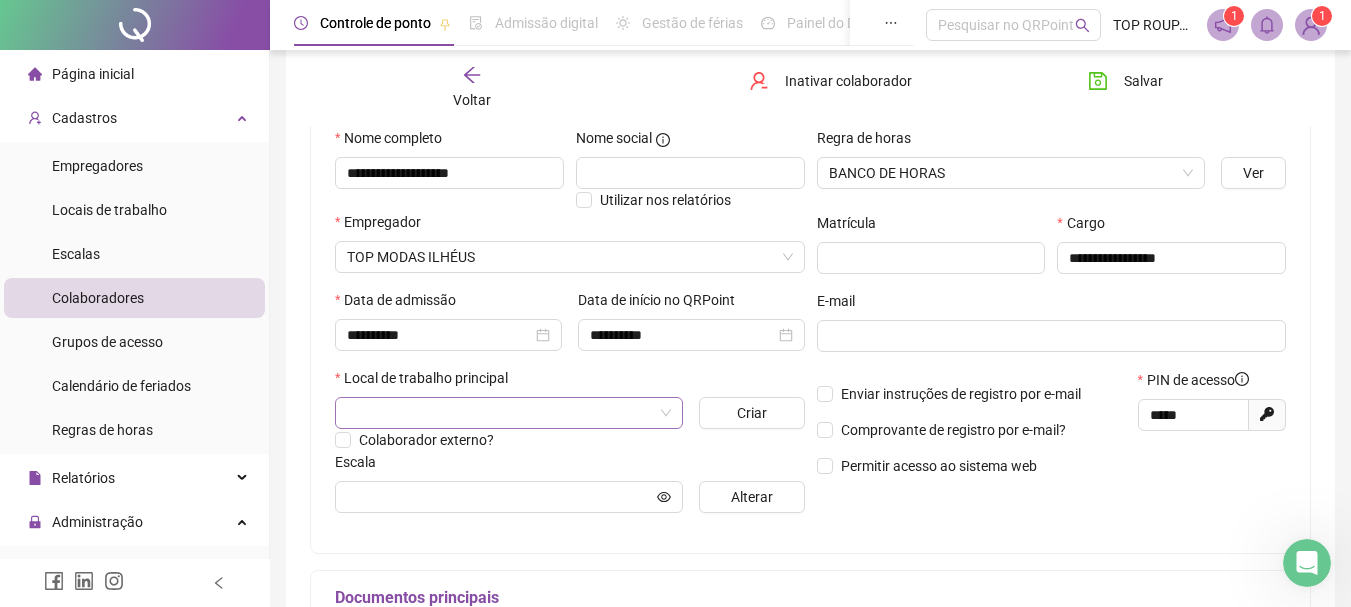 click at bounding box center [503, 413] 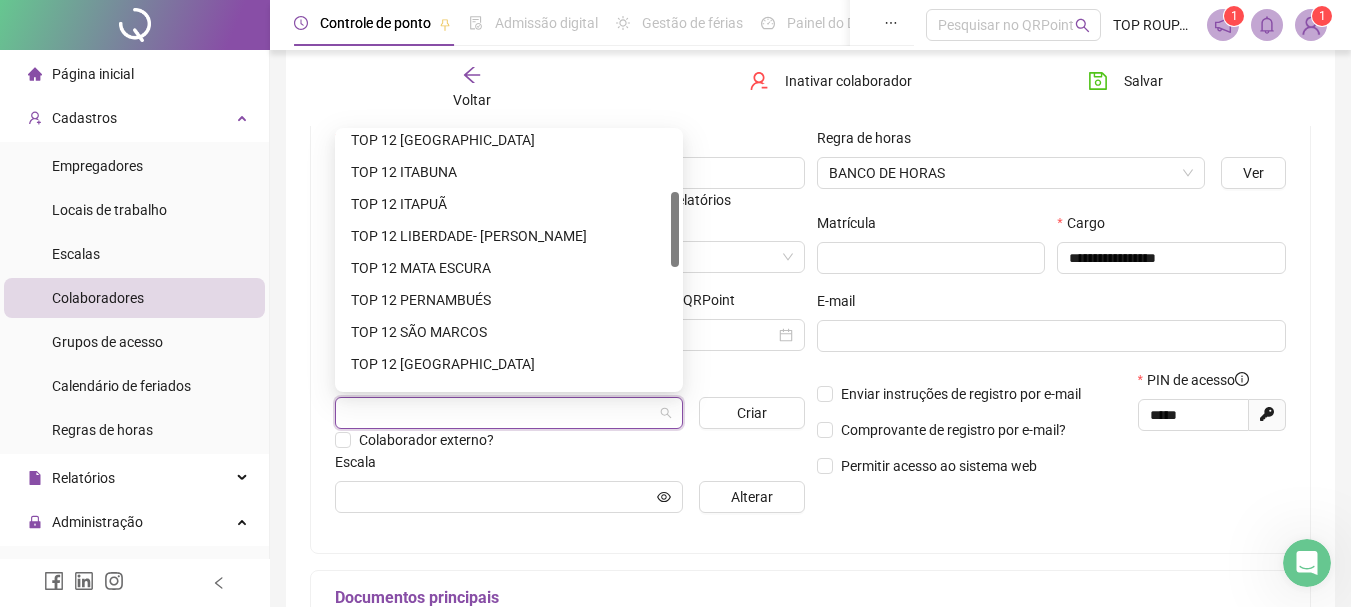 scroll, scrollTop: 400, scrollLeft: 0, axis: vertical 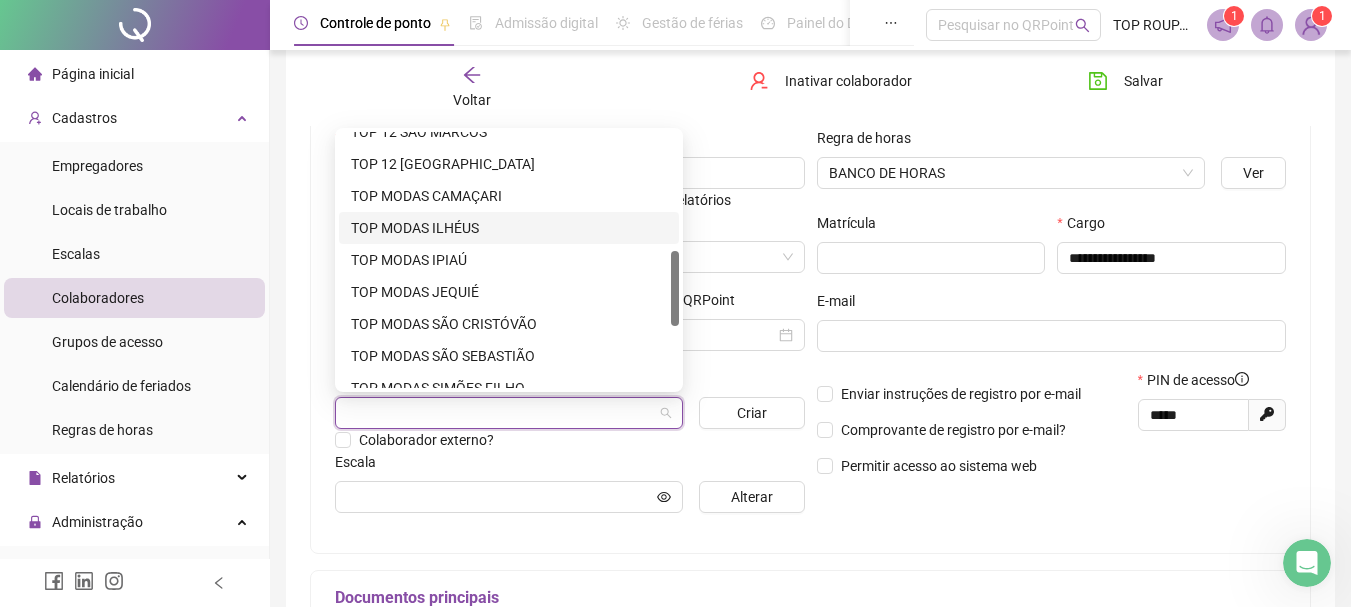 click on "TOP MODAS ILHÉUS" at bounding box center (509, 228) 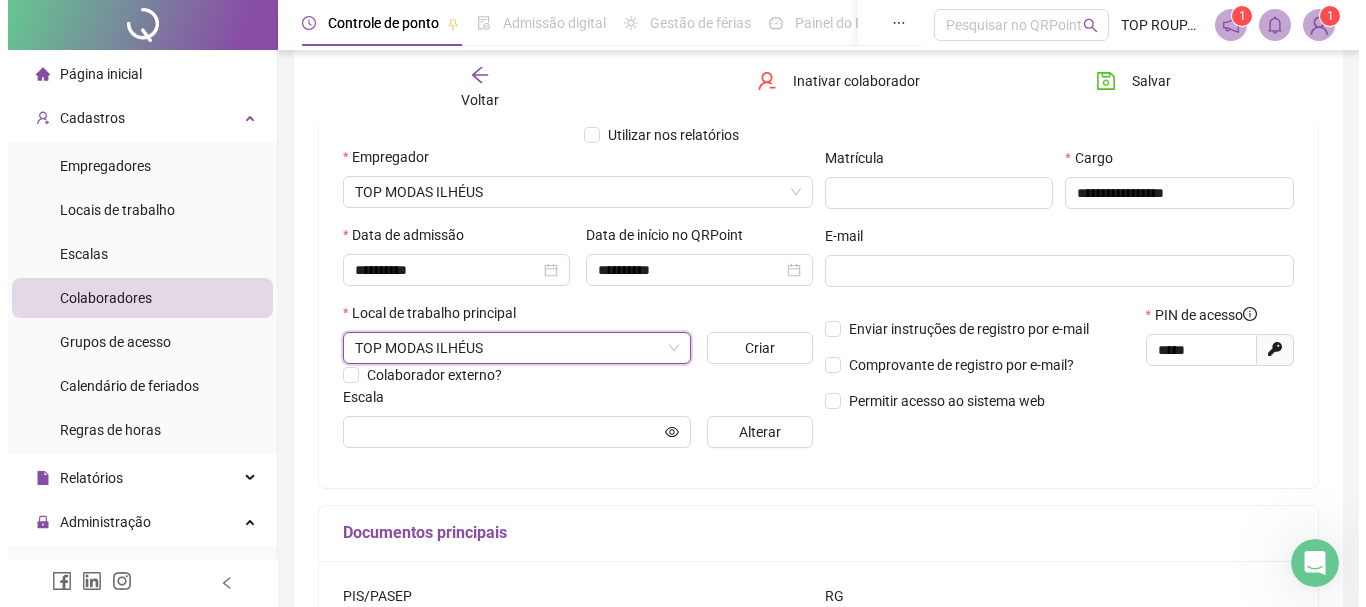 scroll, scrollTop: 300, scrollLeft: 0, axis: vertical 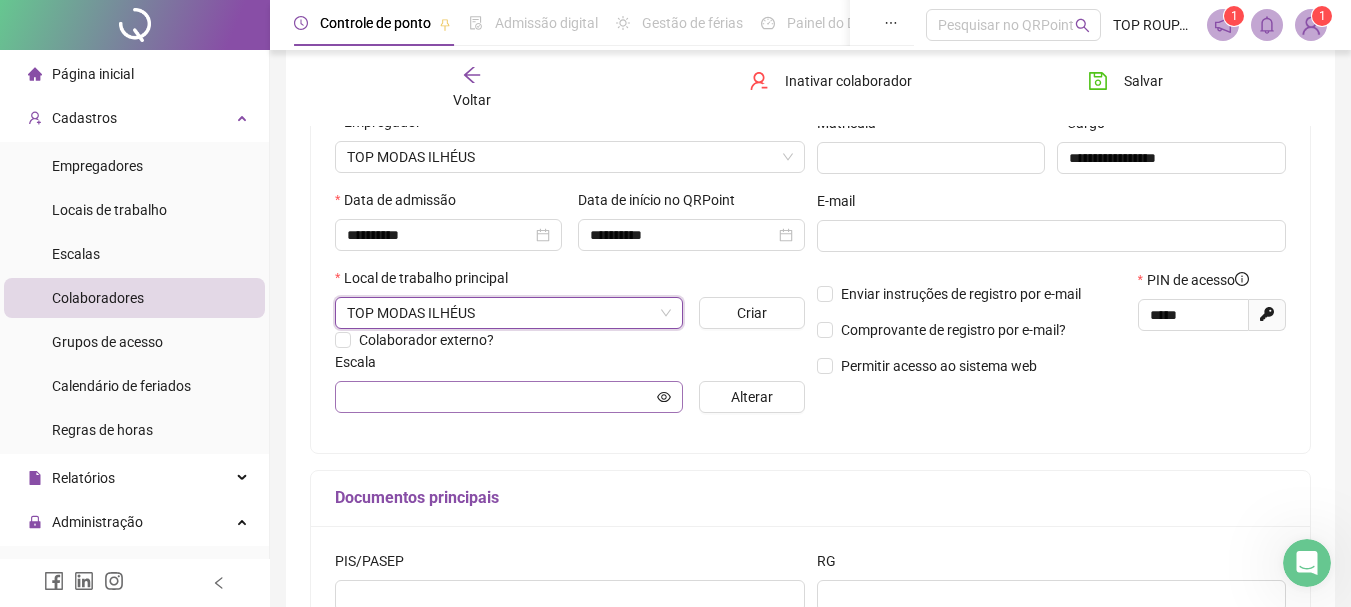 click at bounding box center [509, 397] 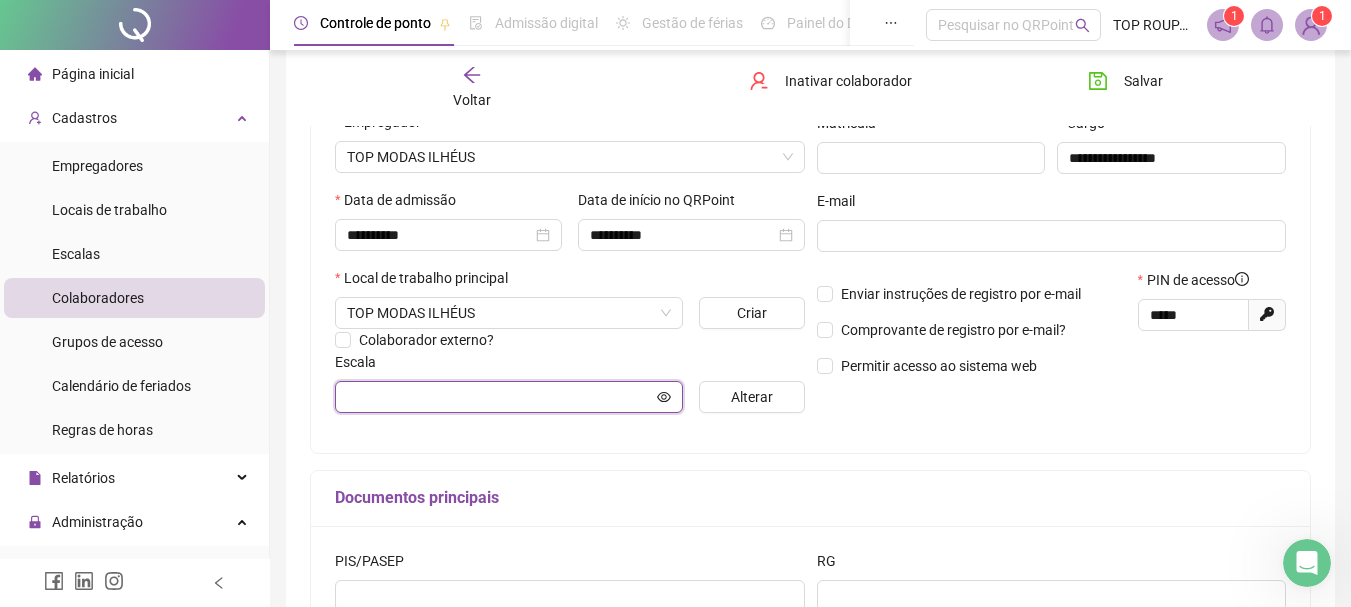 click at bounding box center [500, 397] 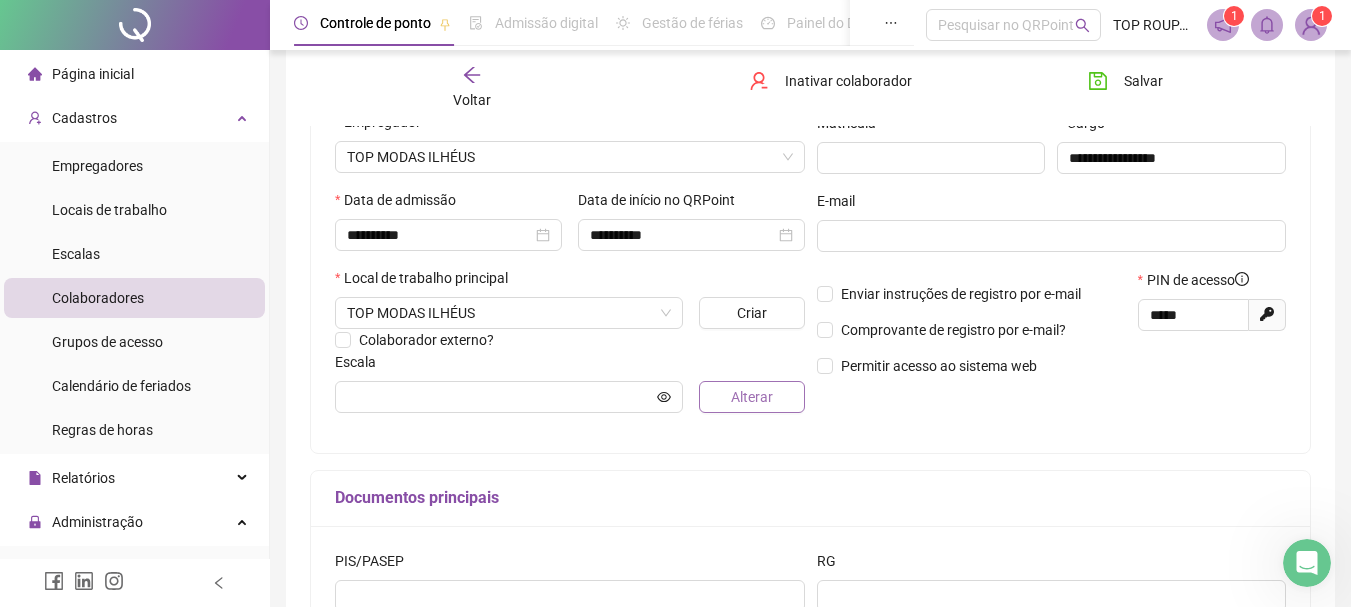 click on "Alterar" at bounding box center [752, 397] 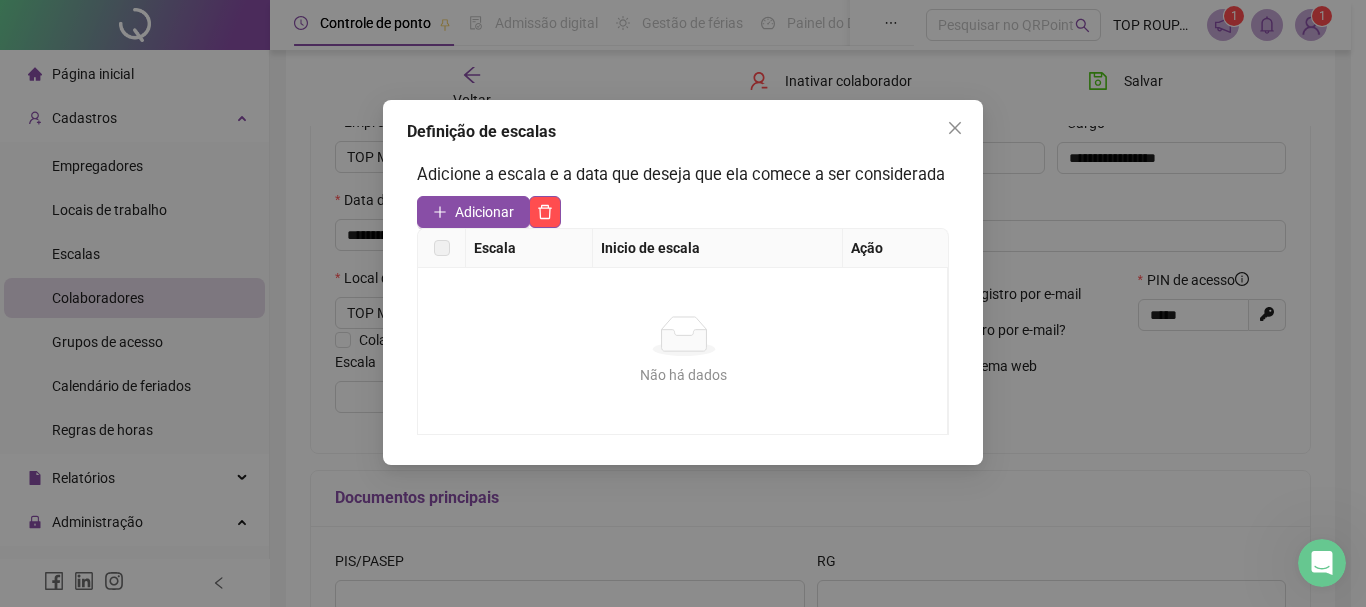 click at bounding box center (442, 248) 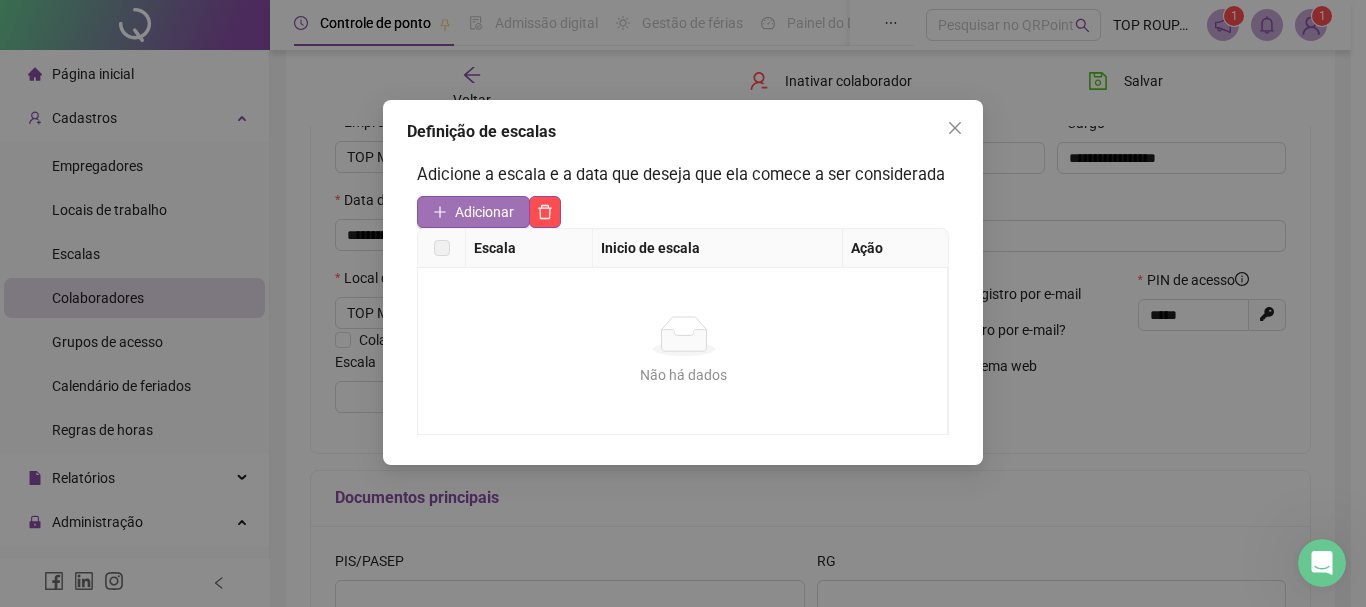 click on "Adicionar" at bounding box center (484, 212) 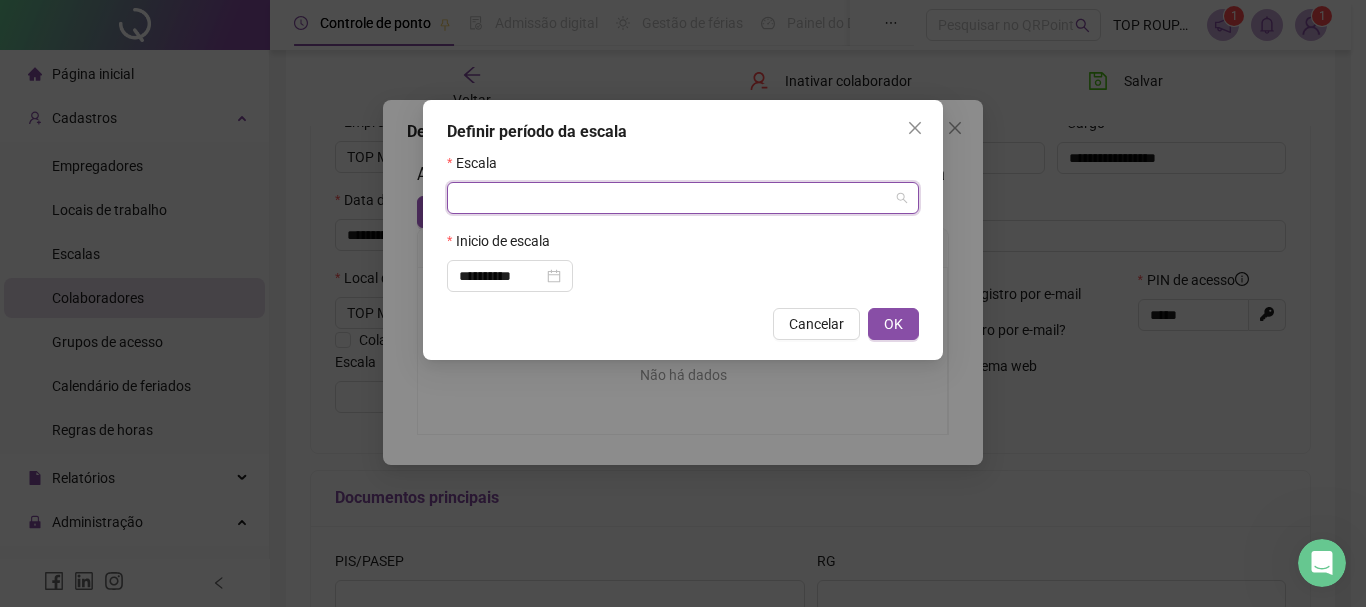 click at bounding box center (677, 198) 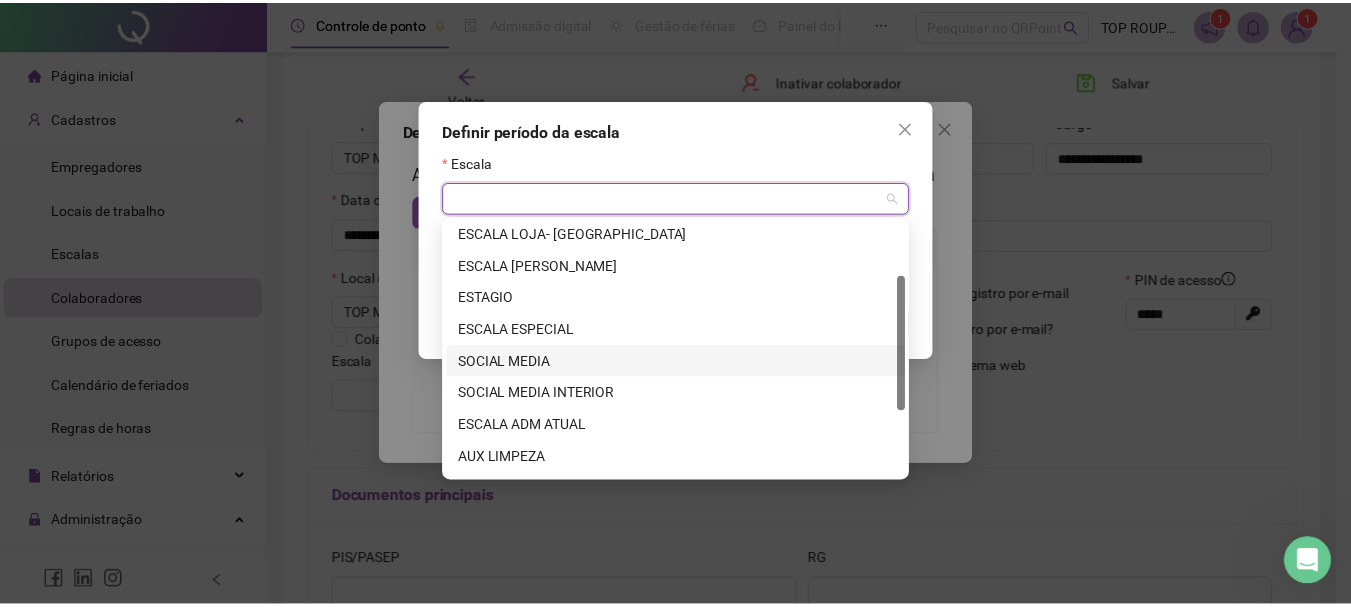 scroll, scrollTop: 0, scrollLeft: 0, axis: both 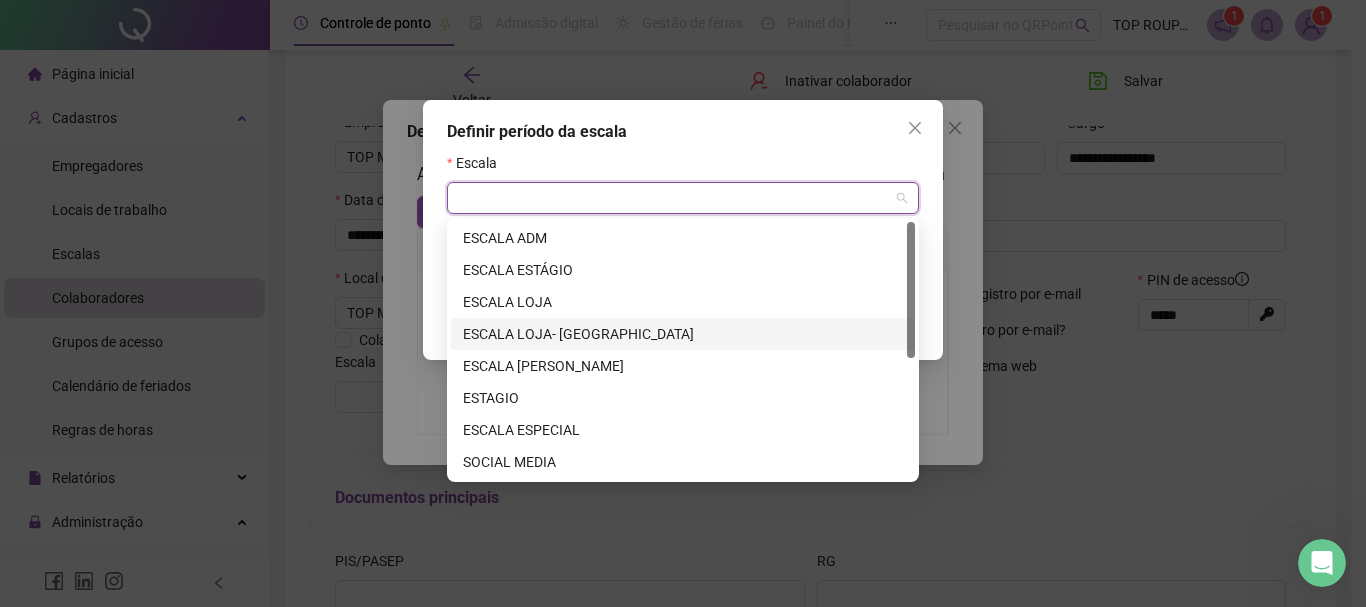 click on "ESCALA LOJA- [GEOGRAPHIC_DATA]" at bounding box center [683, 334] 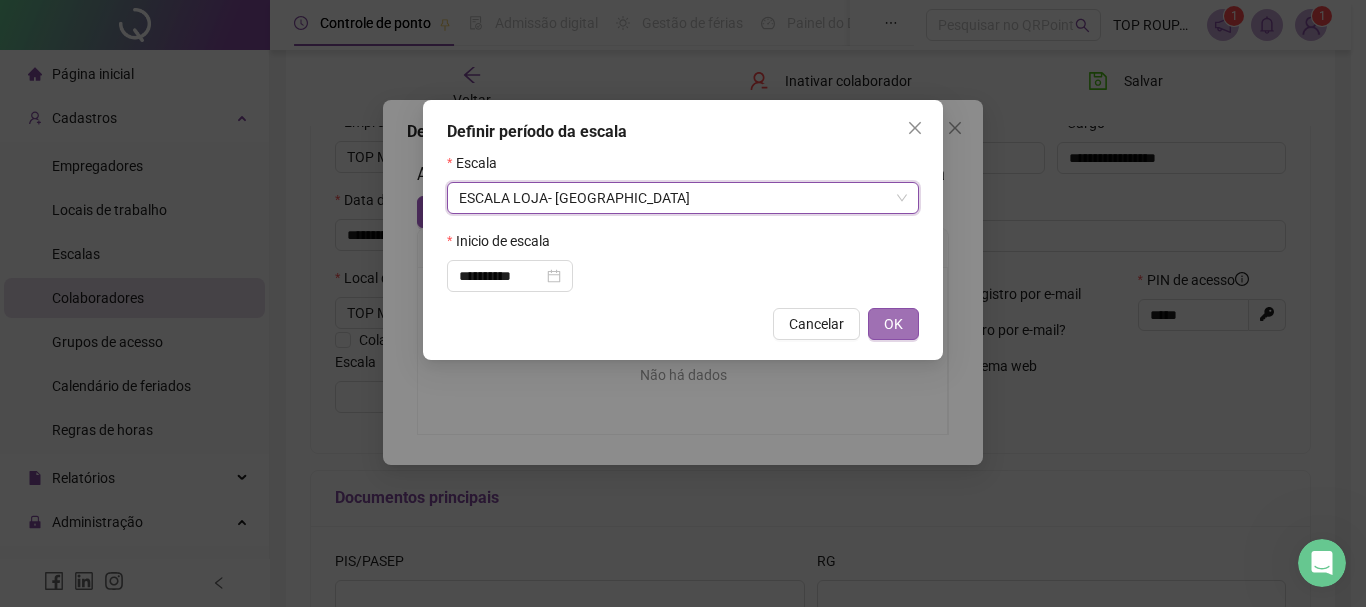 click on "OK" at bounding box center (893, 324) 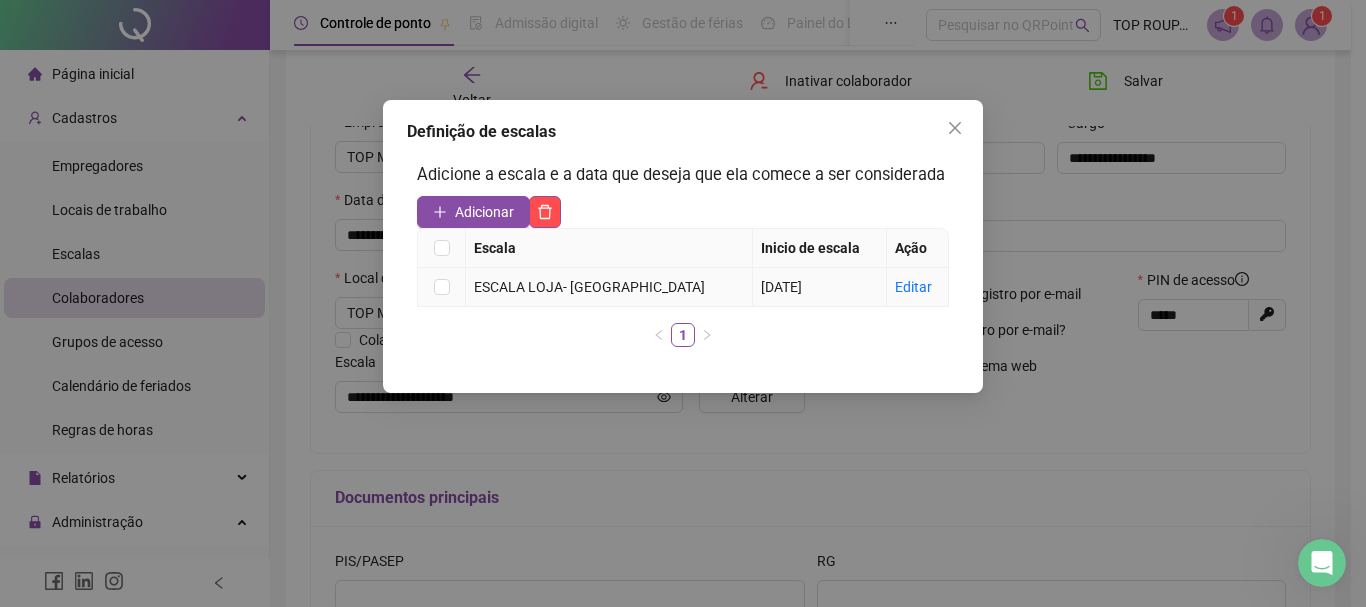 click on "ESCALA LOJA- [GEOGRAPHIC_DATA]" at bounding box center [609, 287] 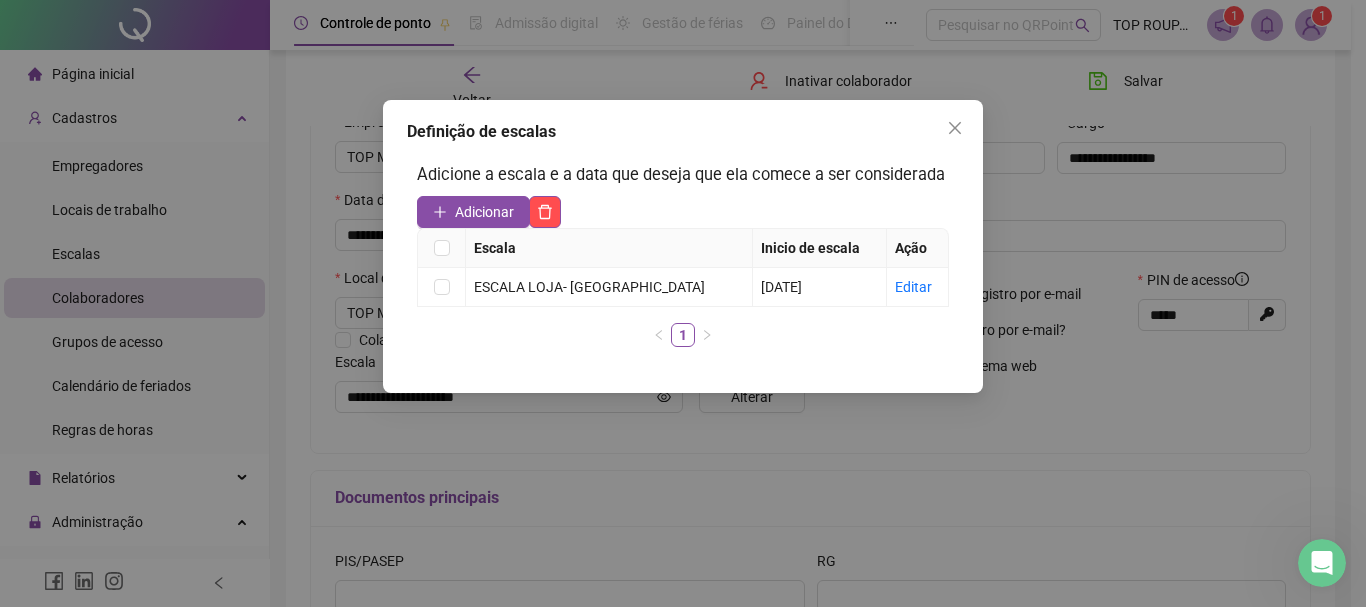 drag, startPoint x: 927, startPoint y: 434, endPoint x: 981, endPoint y: 274, distance: 168.8668 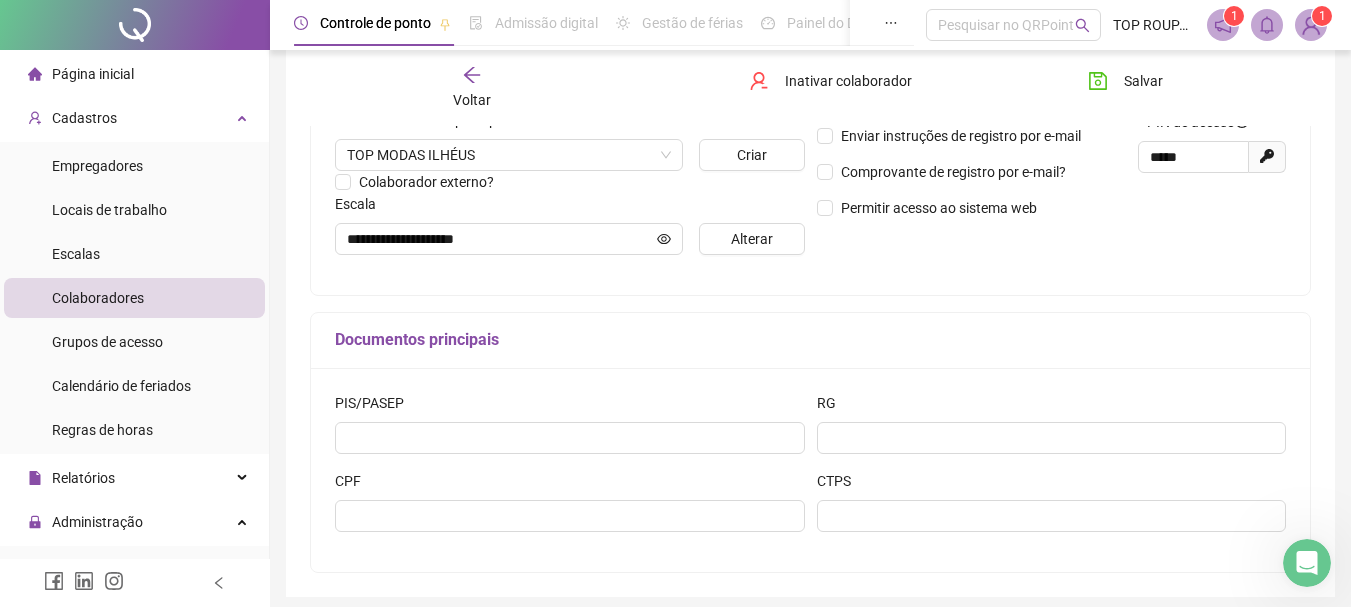 scroll, scrollTop: 534, scrollLeft: 0, axis: vertical 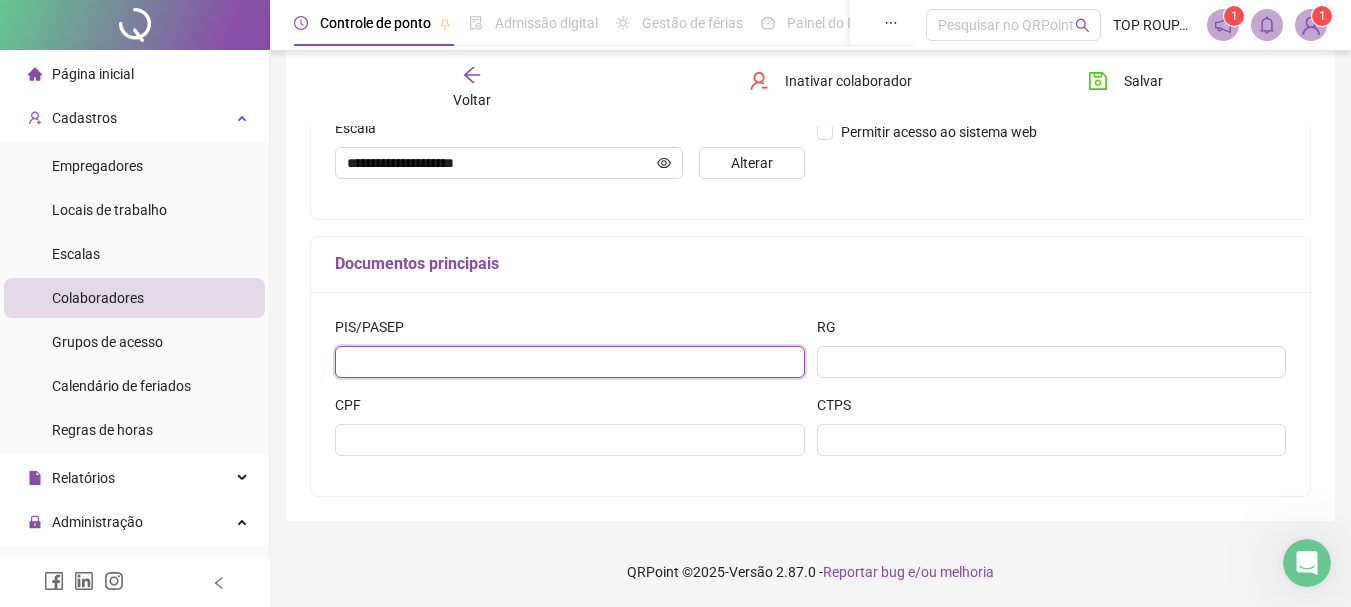 click at bounding box center (570, 362) 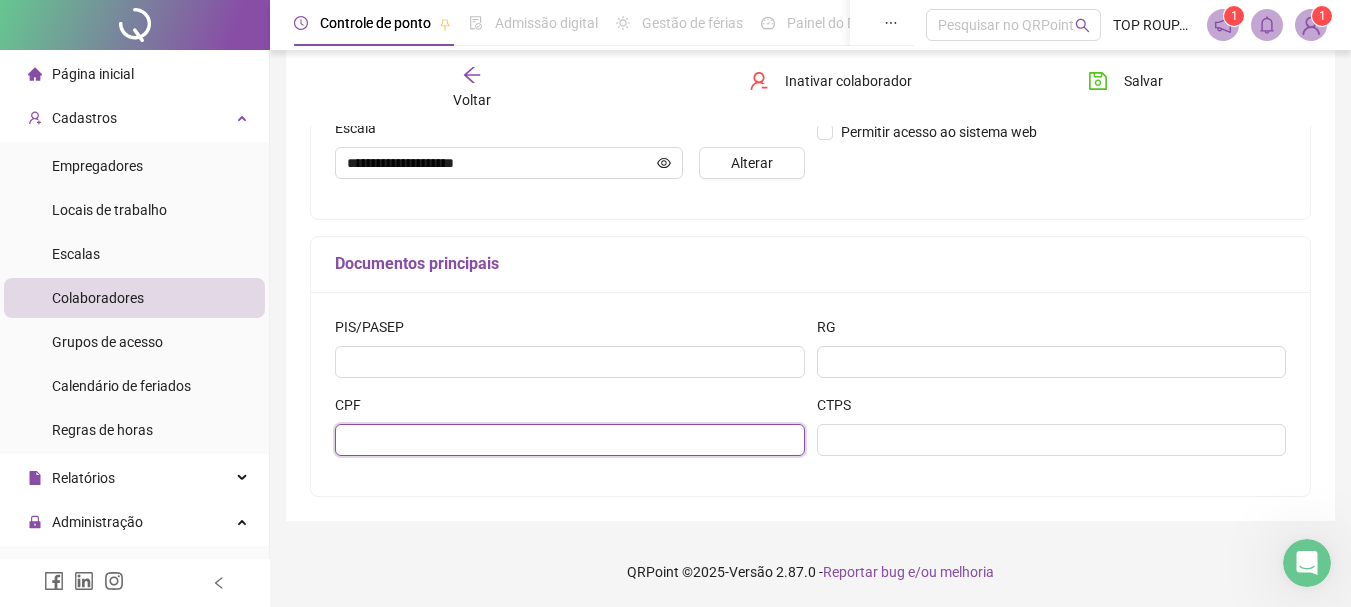click at bounding box center [570, 440] 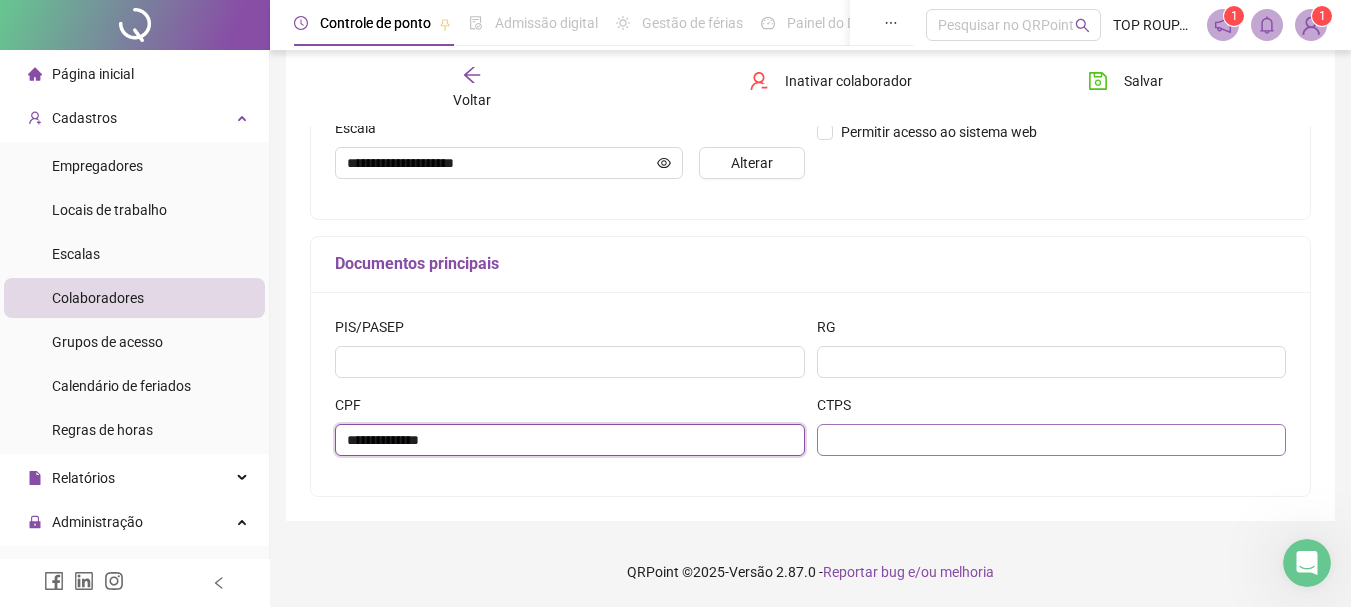 type on "**********" 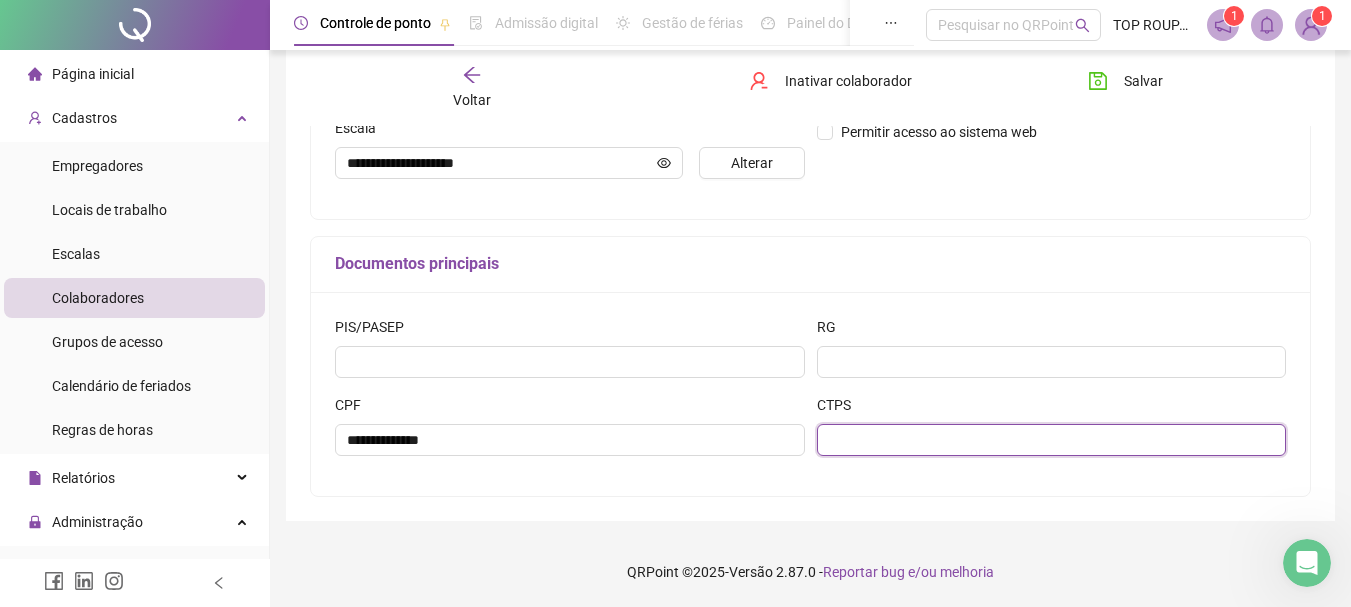 click at bounding box center [1052, 440] 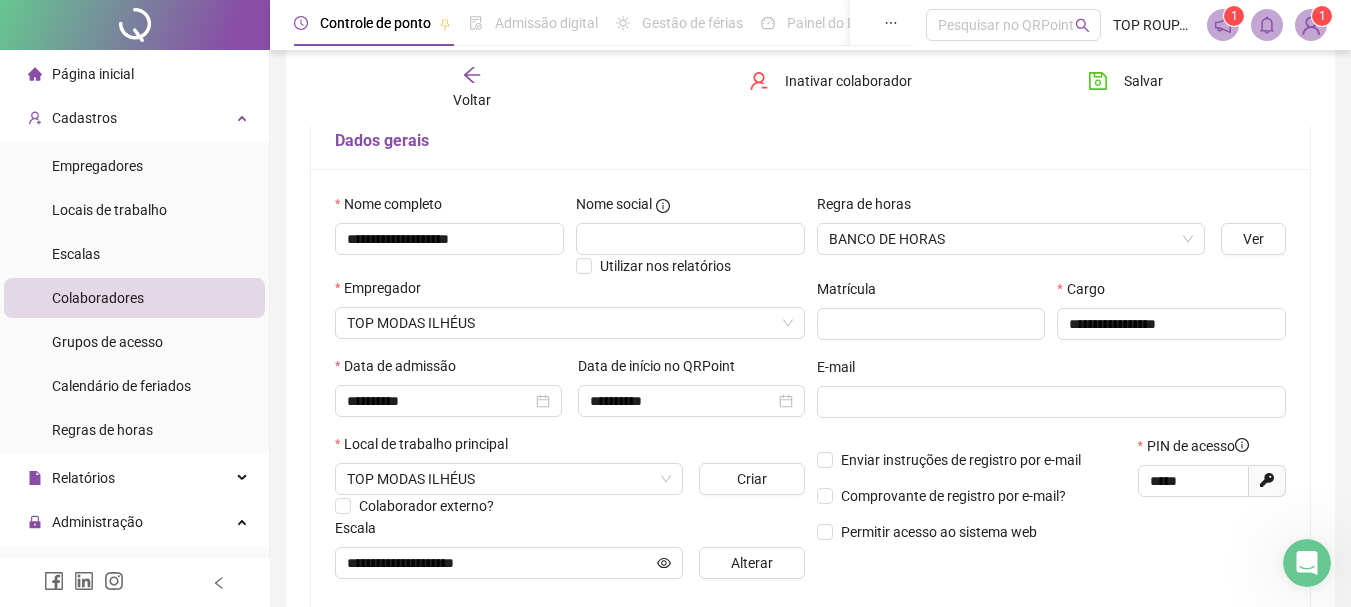 scroll, scrollTop: 234, scrollLeft: 0, axis: vertical 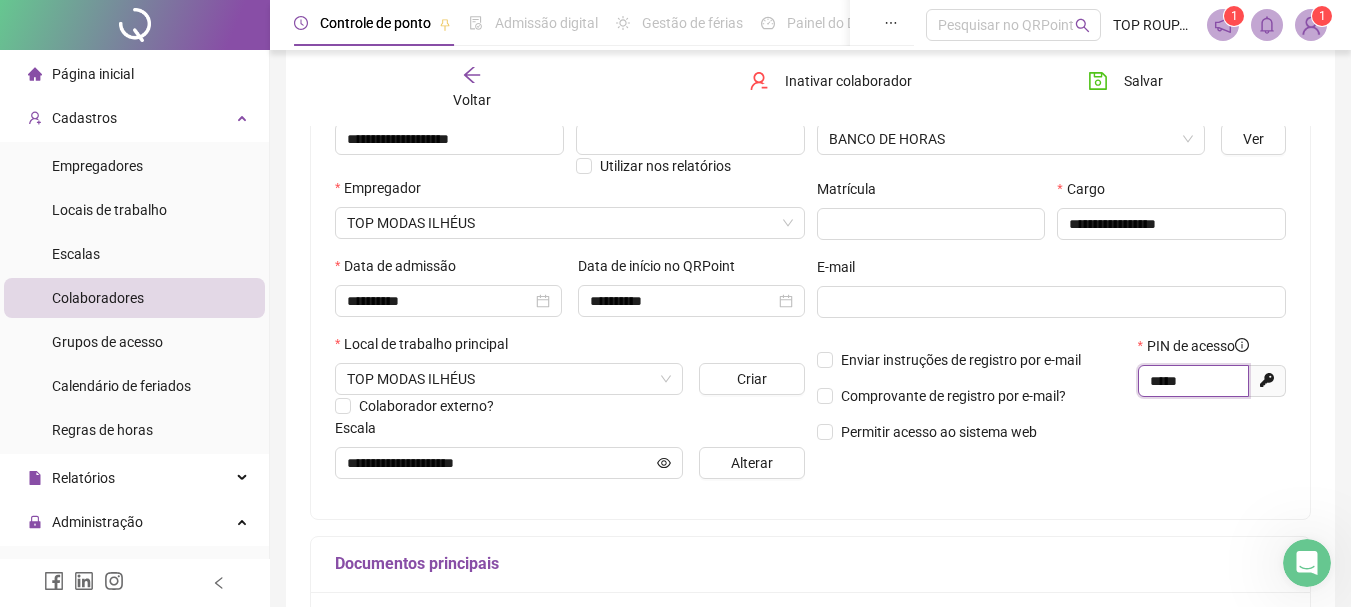 drag, startPoint x: 1192, startPoint y: 383, endPoint x: 1139, endPoint y: 378, distance: 53.235325 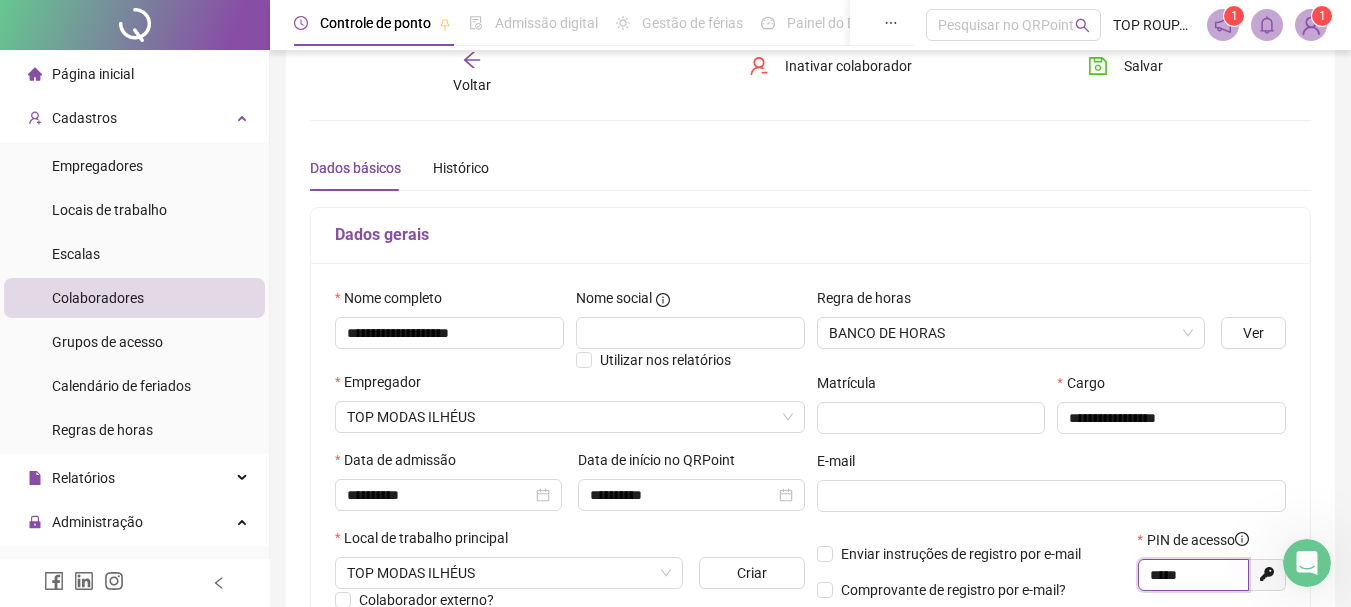 scroll, scrollTop: 0, scrollLeft: 0, axis: both 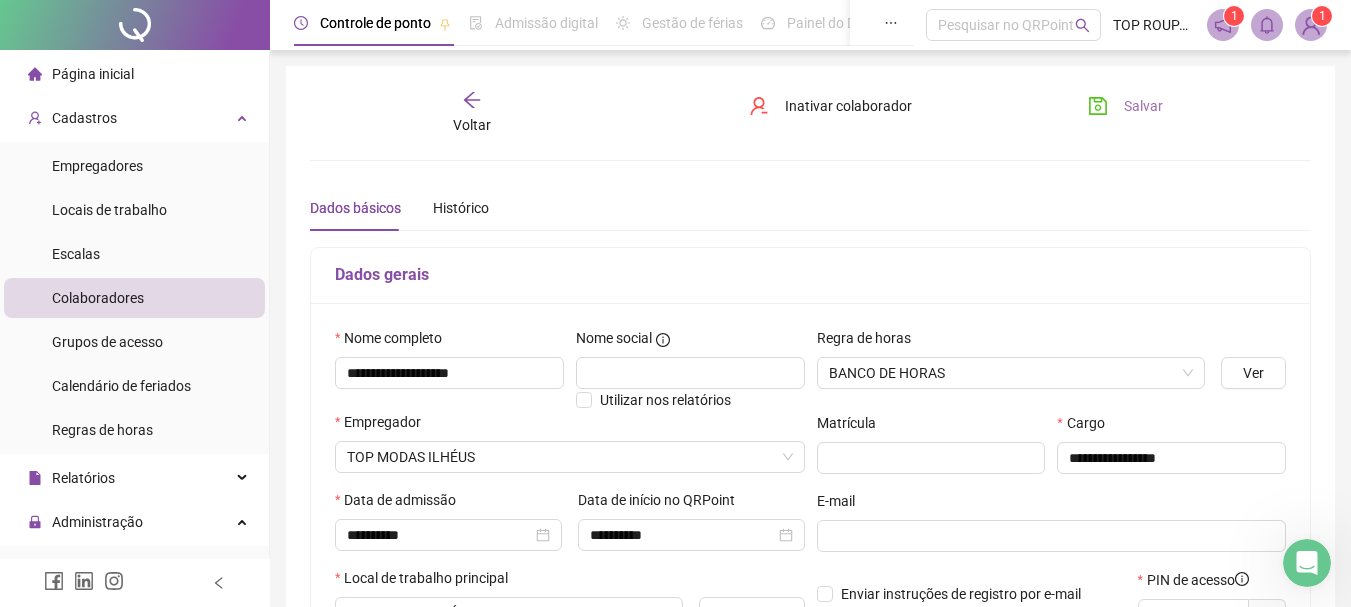 click on "Salvar" at bounding box center (1125, 106) 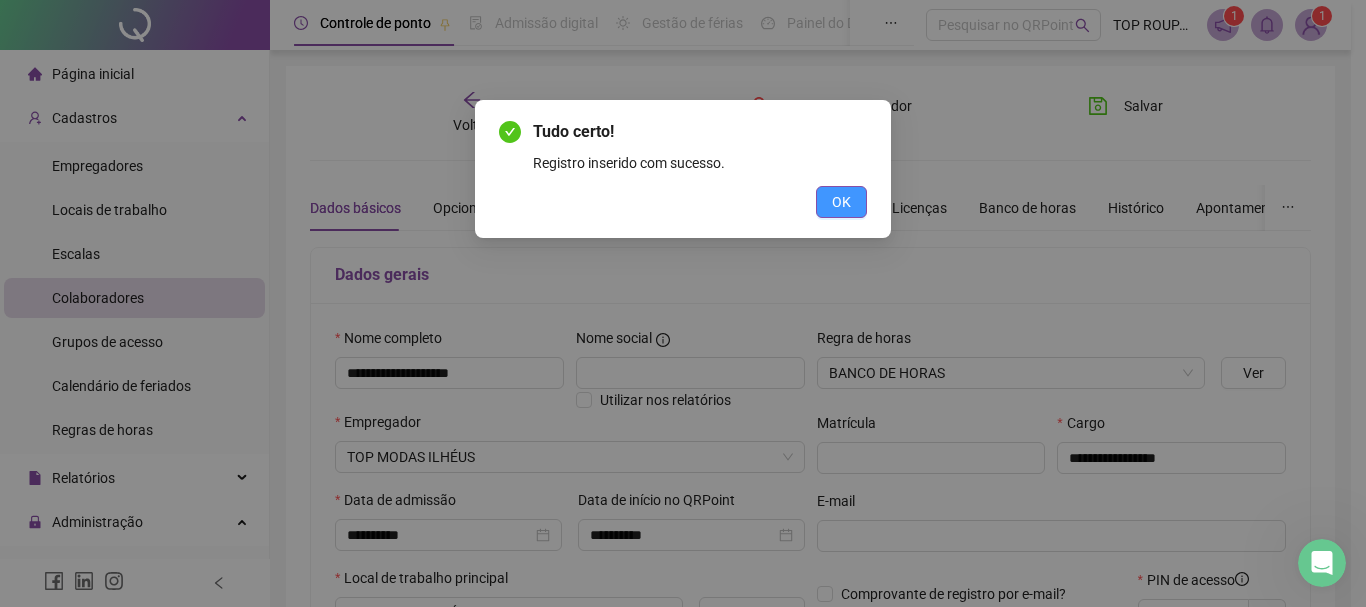 click on "OK" at bounding box center [841, 202] 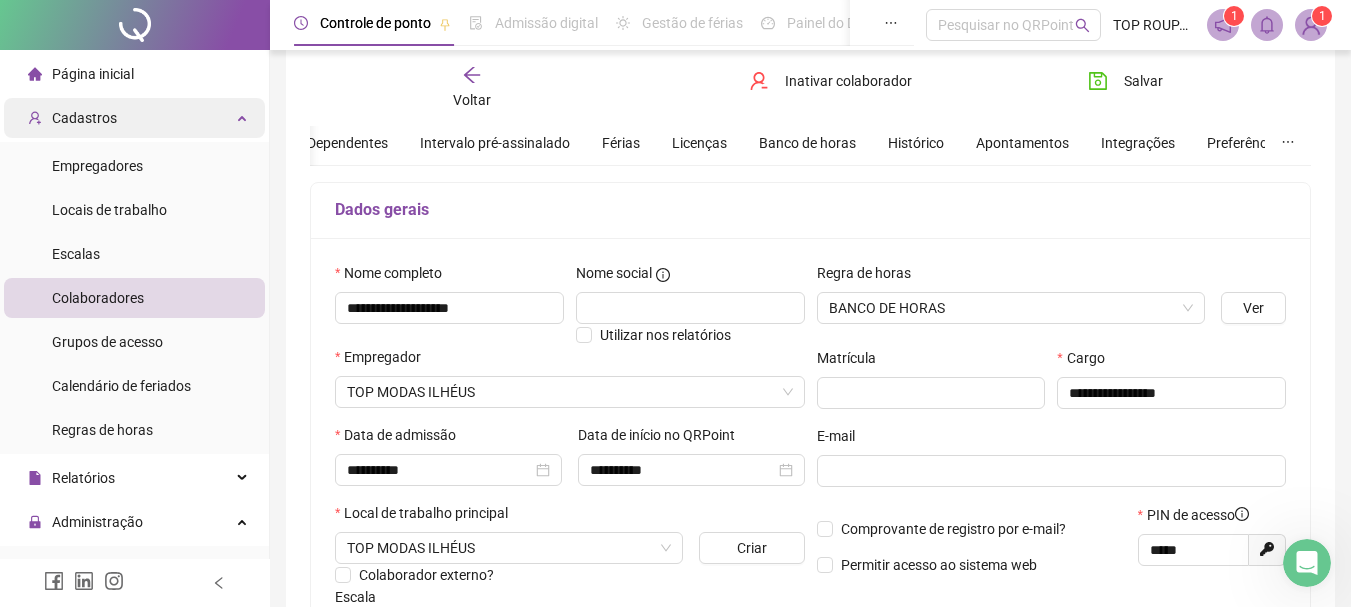 scroll, scrollTop: 100, scrollLeft: 0, axis: vertical 